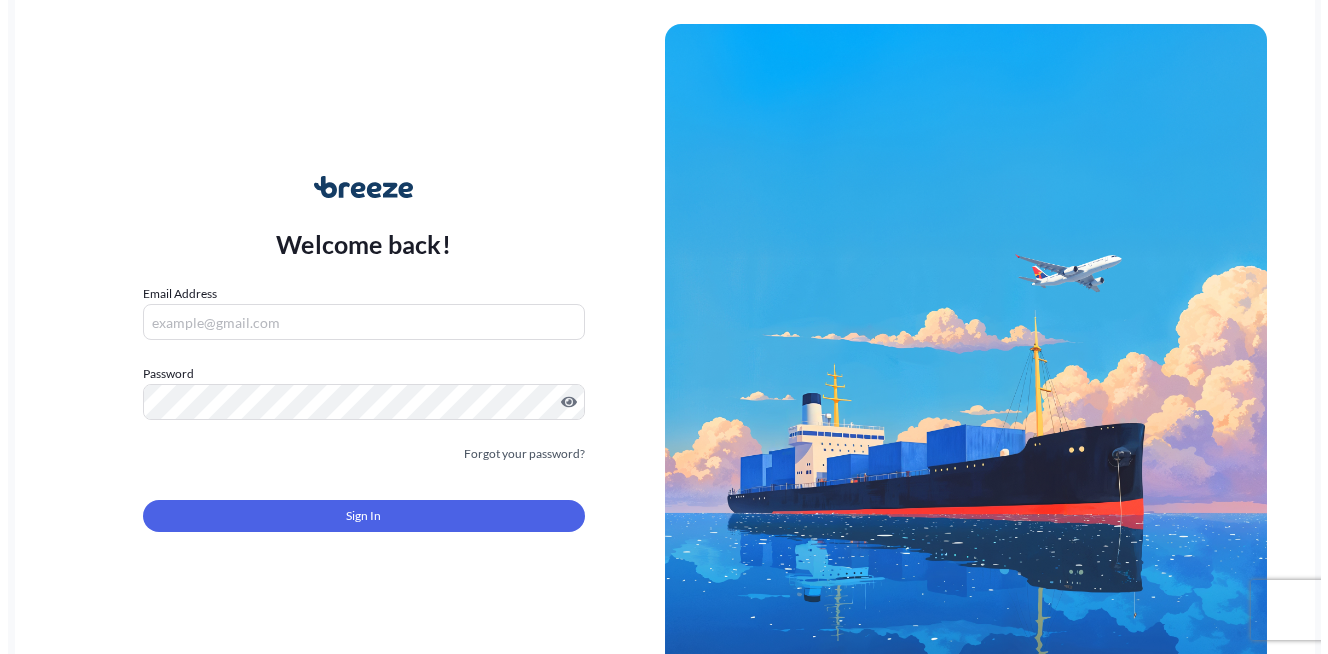 scroll, scrollTop: 0, scrollLeft: 0, axis: both 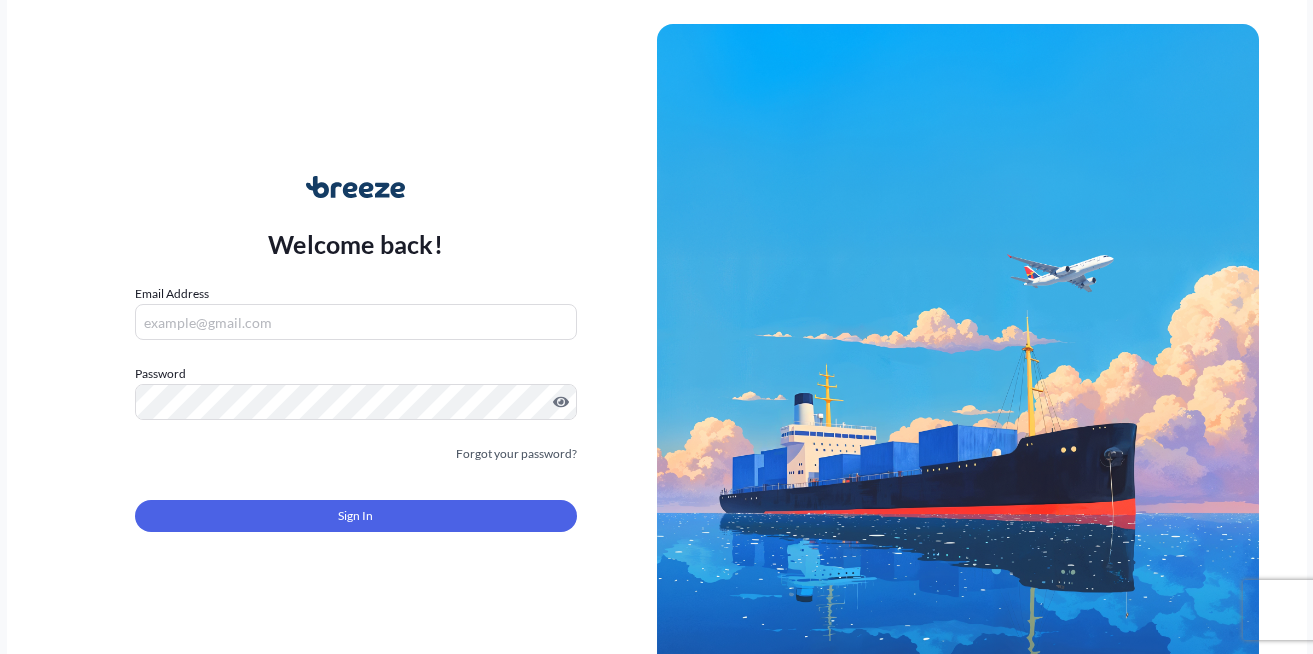 type on "[EMAIL]" 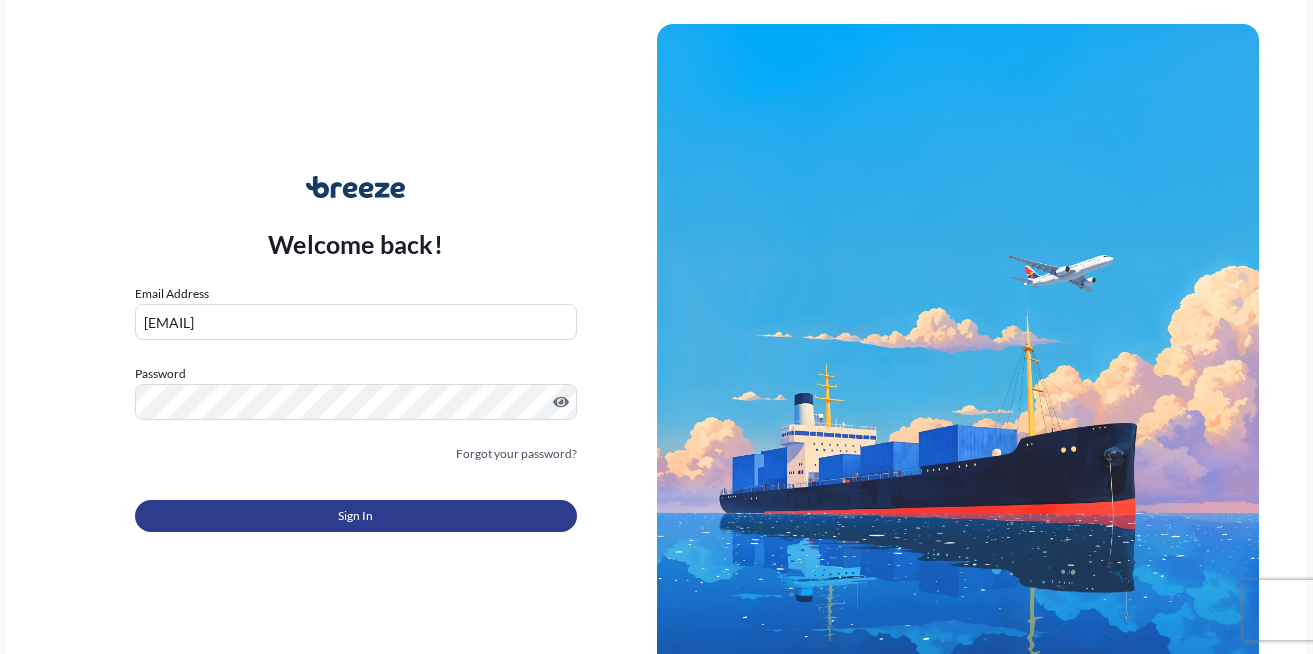 click on "Sign In" at bounding box center (356, 516) 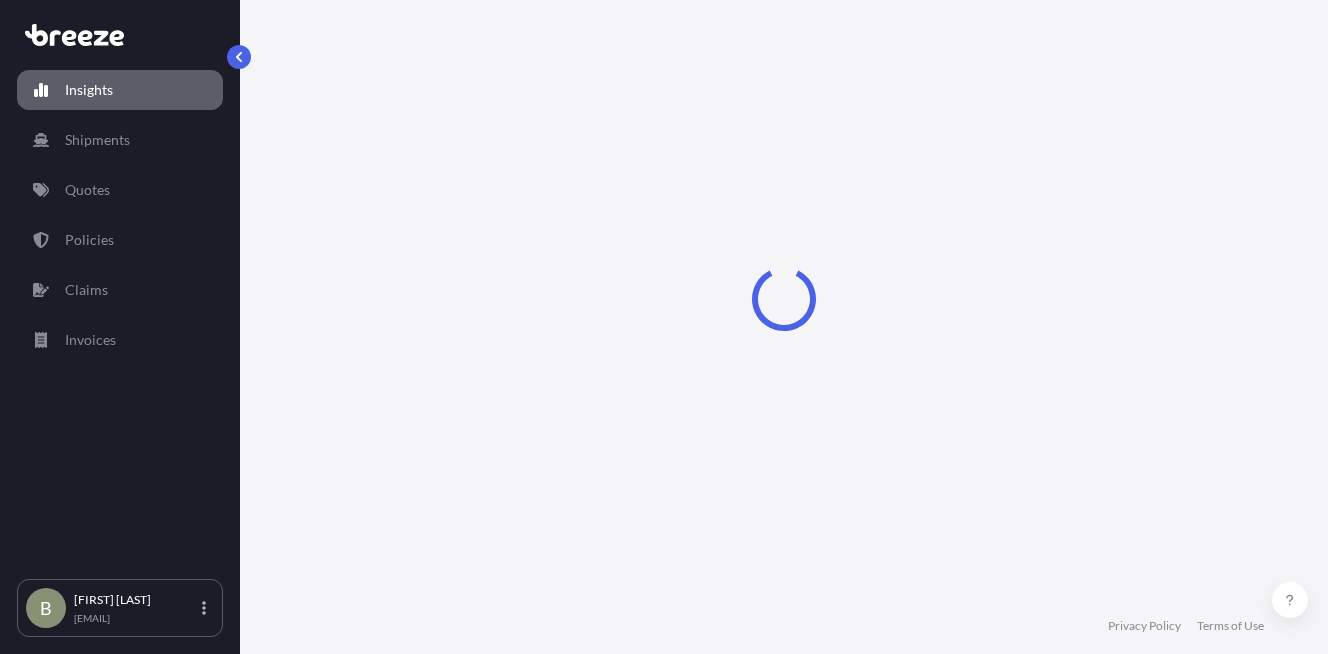 select on "2025" 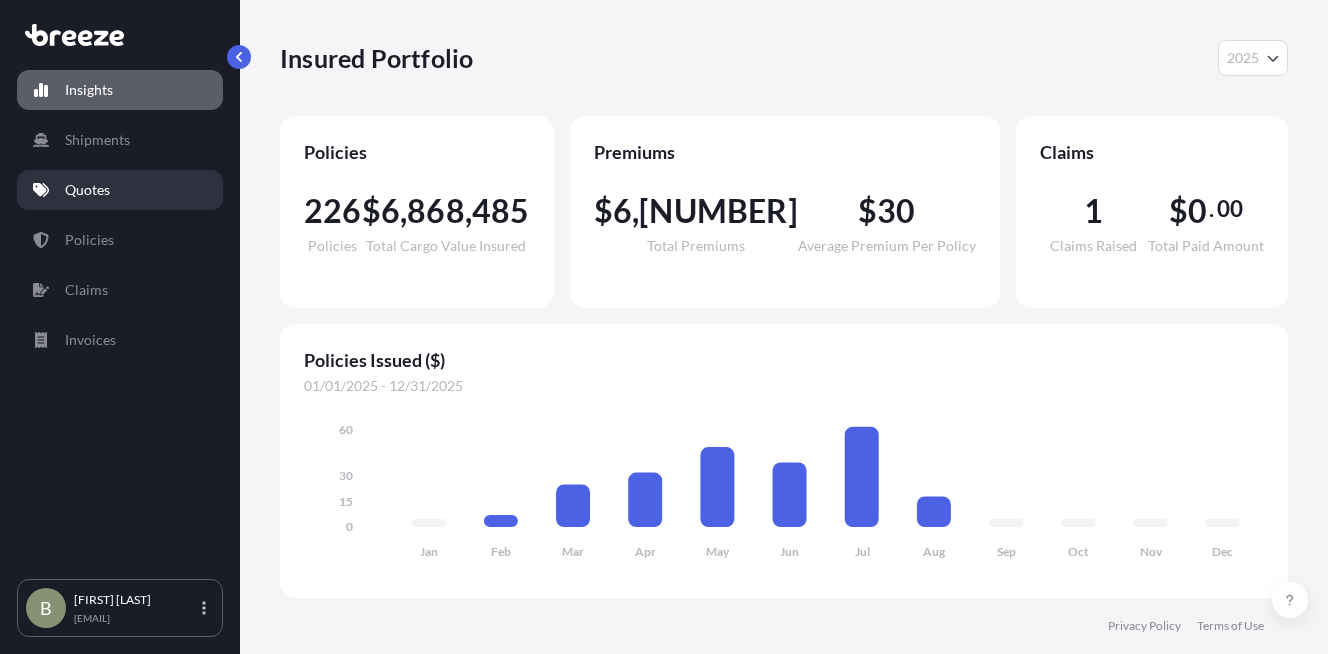 click on "Quotes" at bounding box center [87, 190] 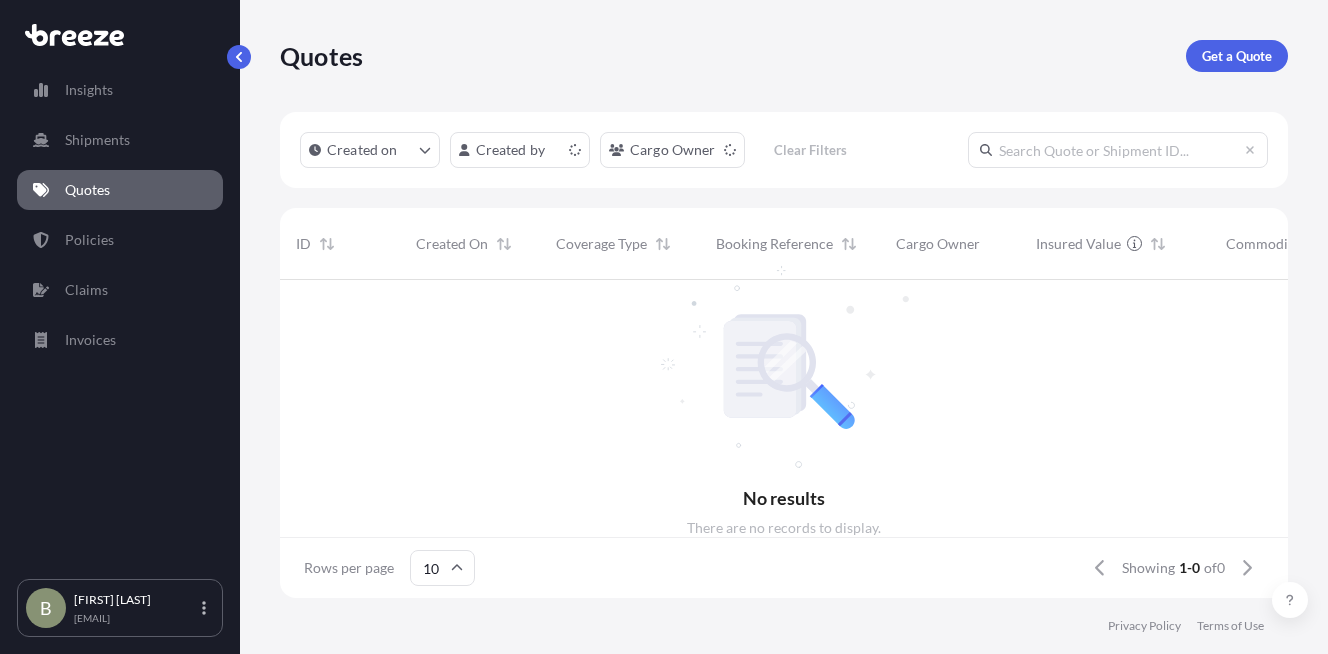 scroll, scrollTop: 314, scrollLeft: 993, axis: both 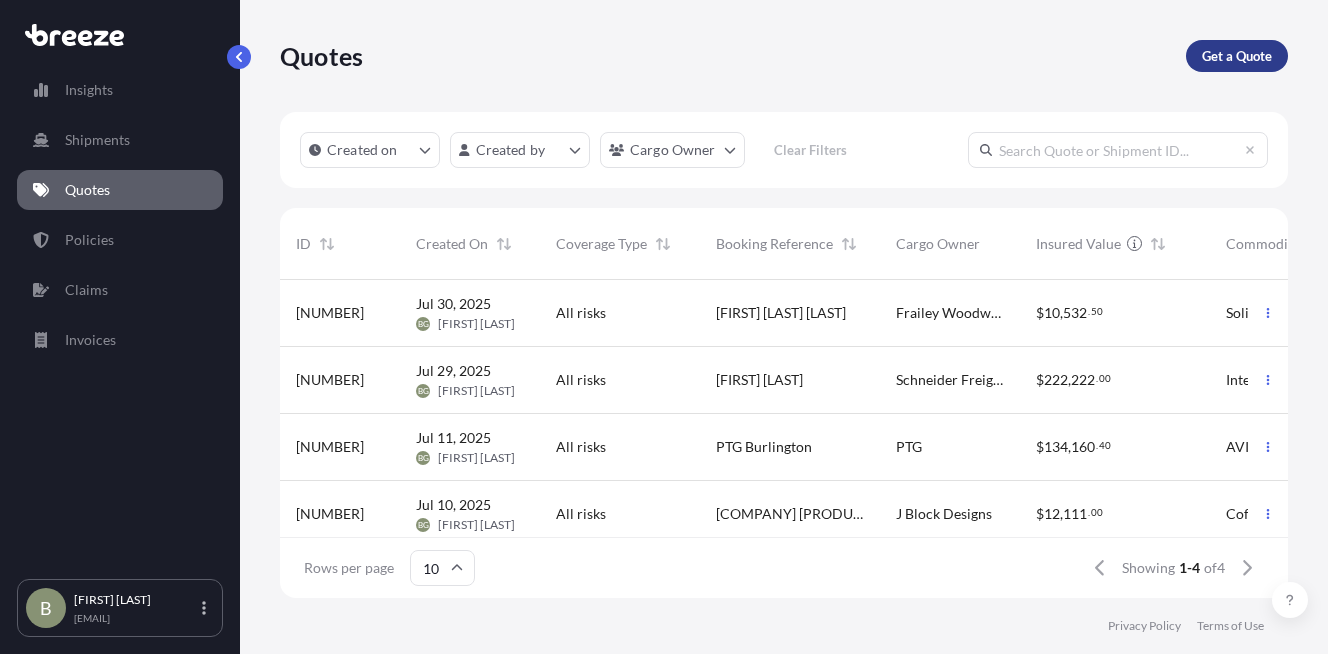 click on "Get a Quote" at bounding box center (1237, 56) 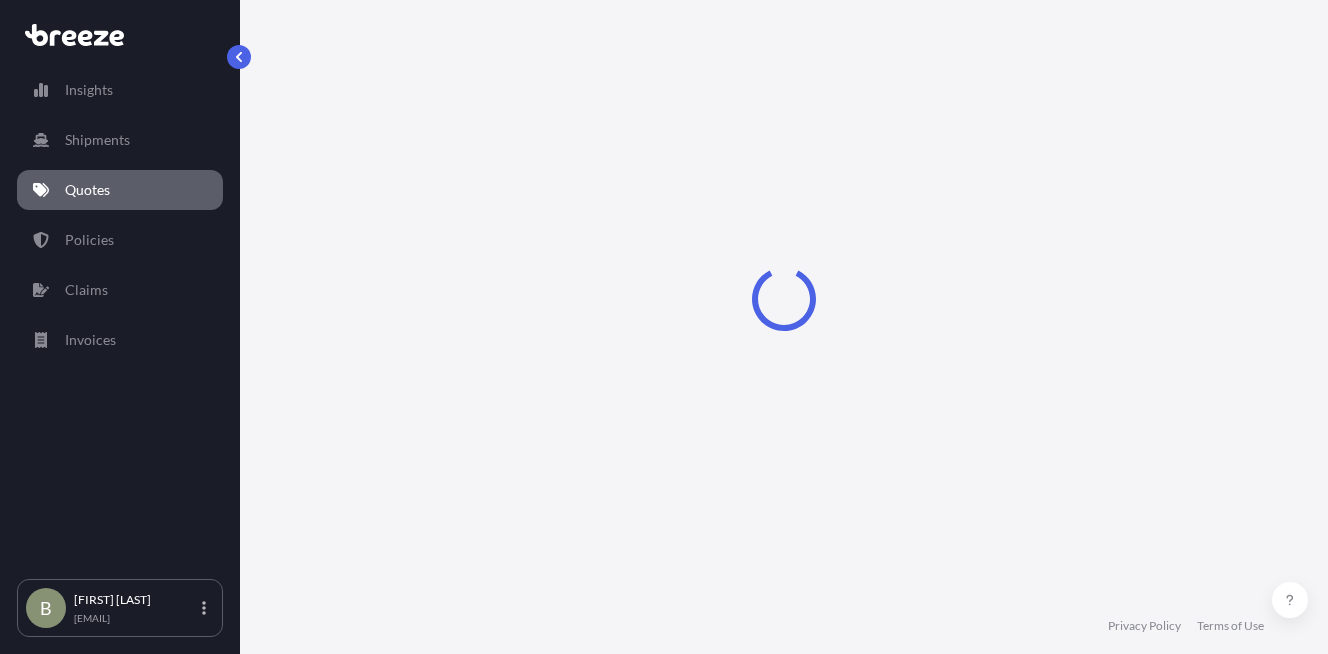 scroll, scrollTop: 32, scrollLeft: 0, axis: vertical 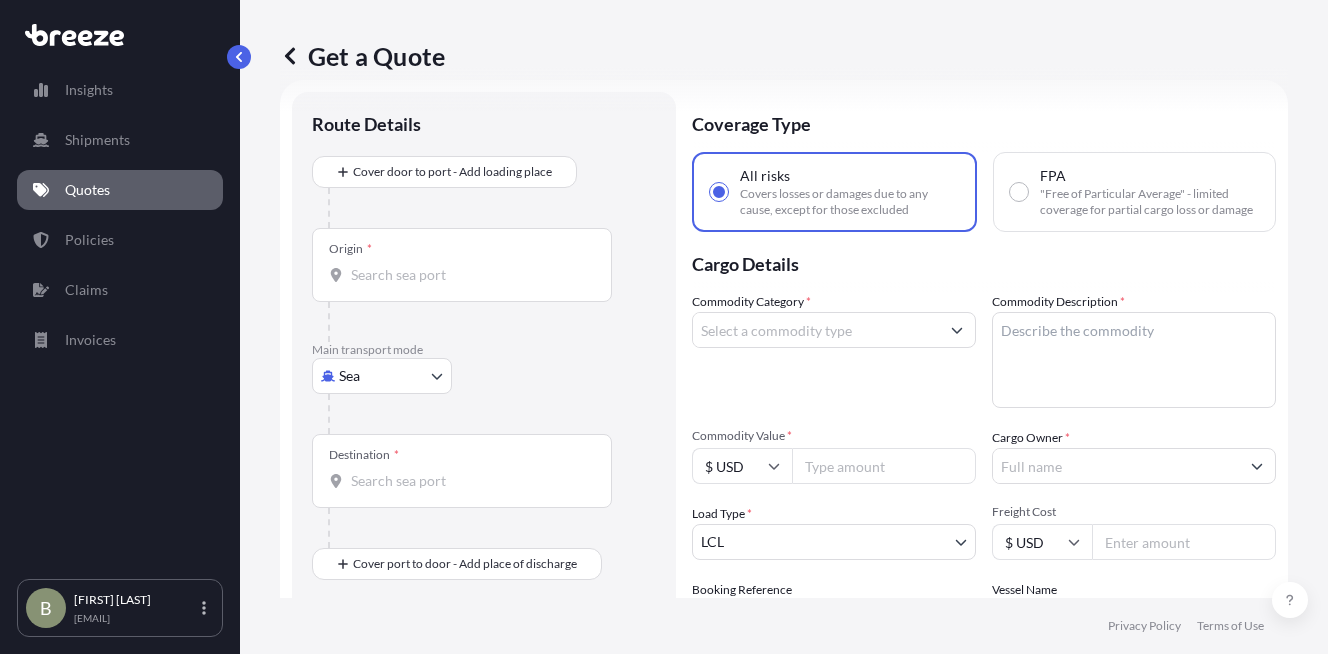 click on "[FIRST] [LAST] [EMAIL] Get a Quote Route Details Cover door to port - Add loading place Place of loading Road Road Rail Origin * Main transport mode Sea Sea Air Road Rail Destination * Cover port to door - Add place of discharge Road Road Rail Place of Discharge Coverage Type All risks Covers losses or damages due to any cause, except for those excluded FPA "Free of Particular Average" - limited coverage for partial cargo loss or damage Cargo Details Commodity Category * Commodity Description * Commodity Value * $ USD Cargo Owner * Load Type * LCL LCL FCL Freight Cost $ USD Booking Reference Vessel Name Special Conditions Hazardous Temperature Controlled Fragile Livestock Bulk Cargo Bagged Goods Used Goods Get a Quote Privacy Policy Terms of Use
0" at bounding box center (664, 327) 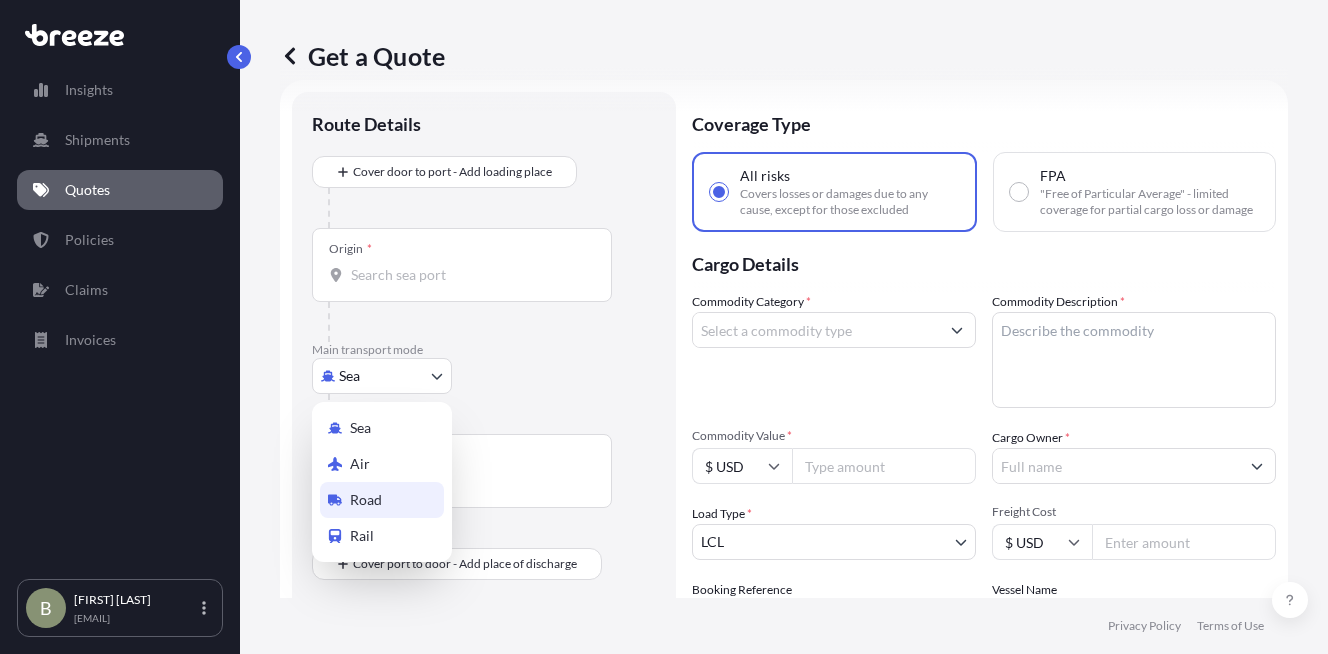 click on "Road" at bounding box center [366, 500] 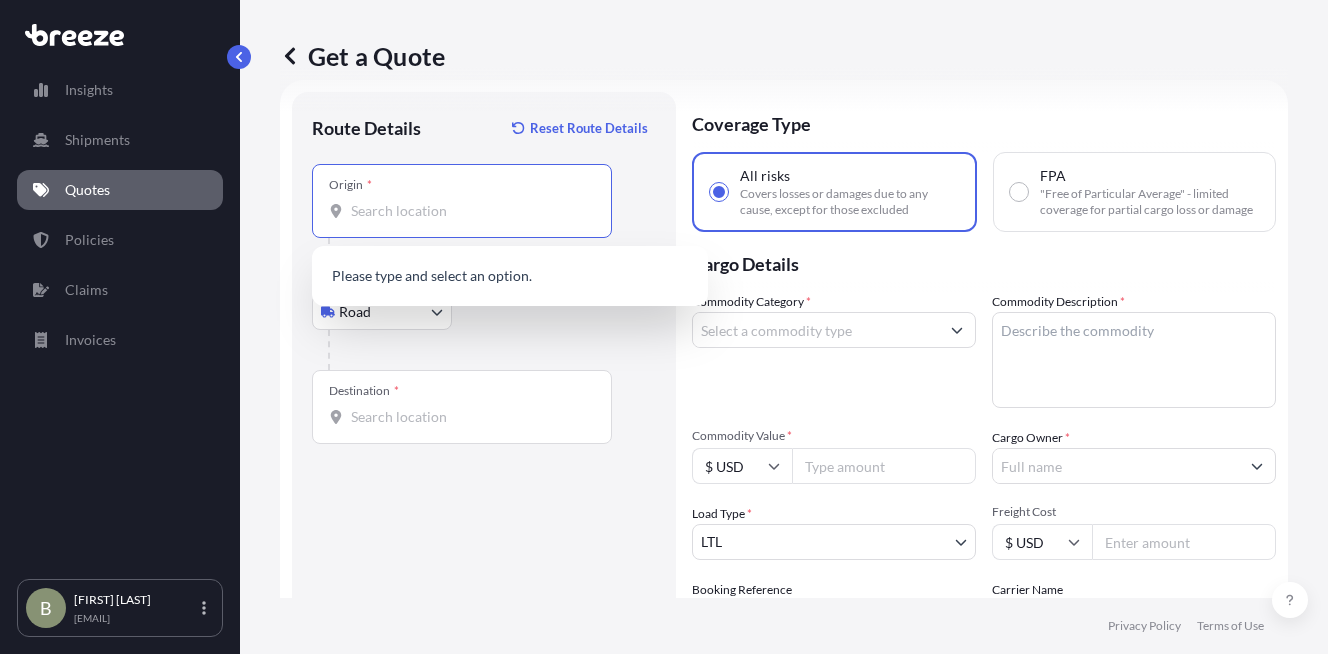 click on "Origin *" at bounding box center (469, 211) 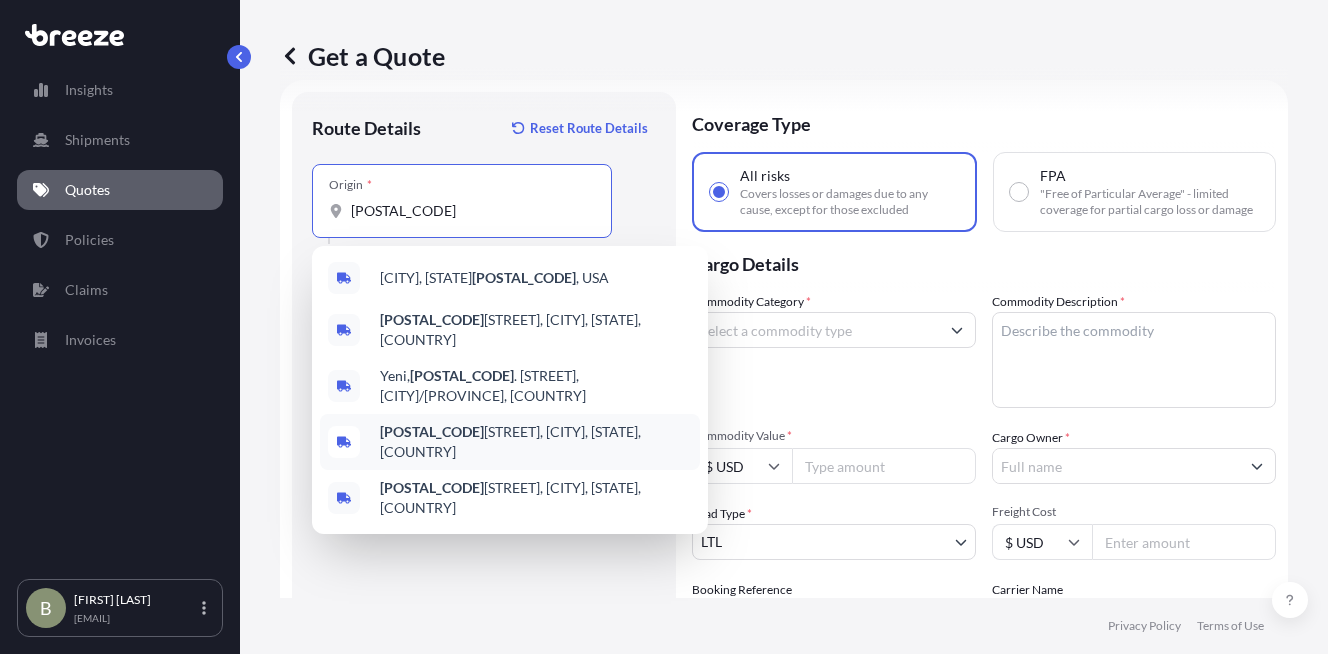 click on "[POSTAL_CODE] [STREET], [CITY], [STATE], [COUNTRY]" at bounding box center (510, 442) 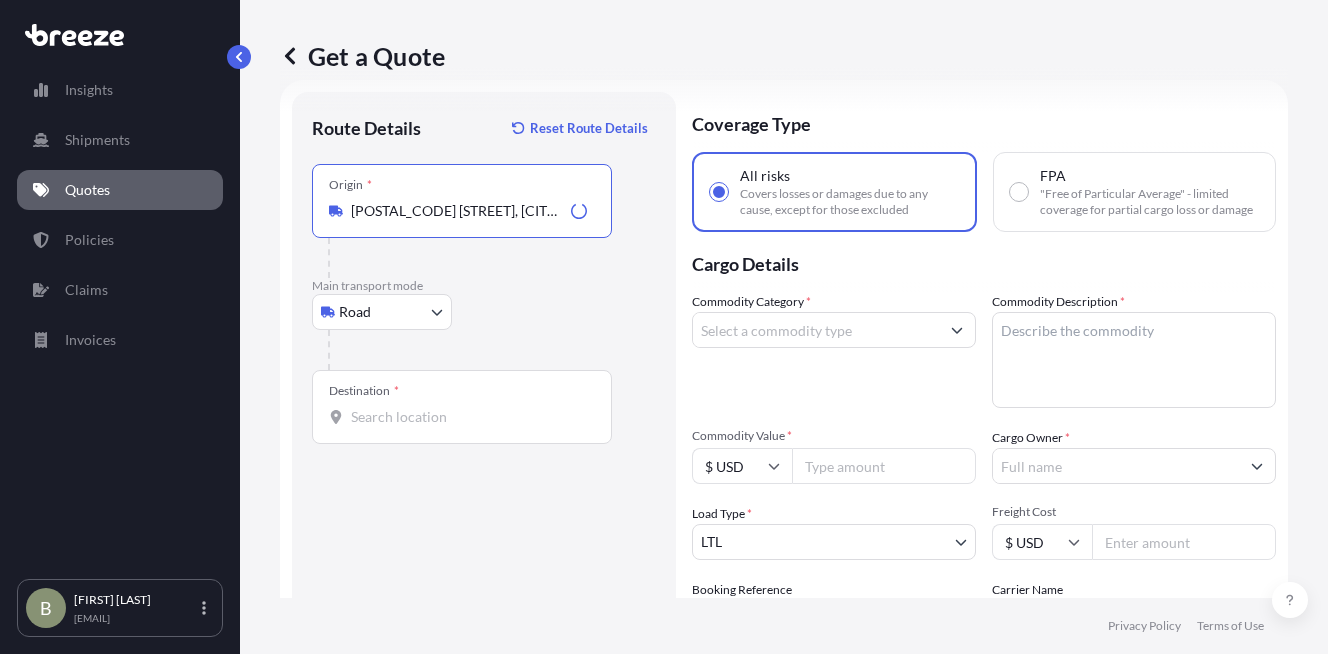click on "[POSTAL_CODE] [STREET], [CITY], [STATE], [COUNTRY]" at bounding box center [457, 211] 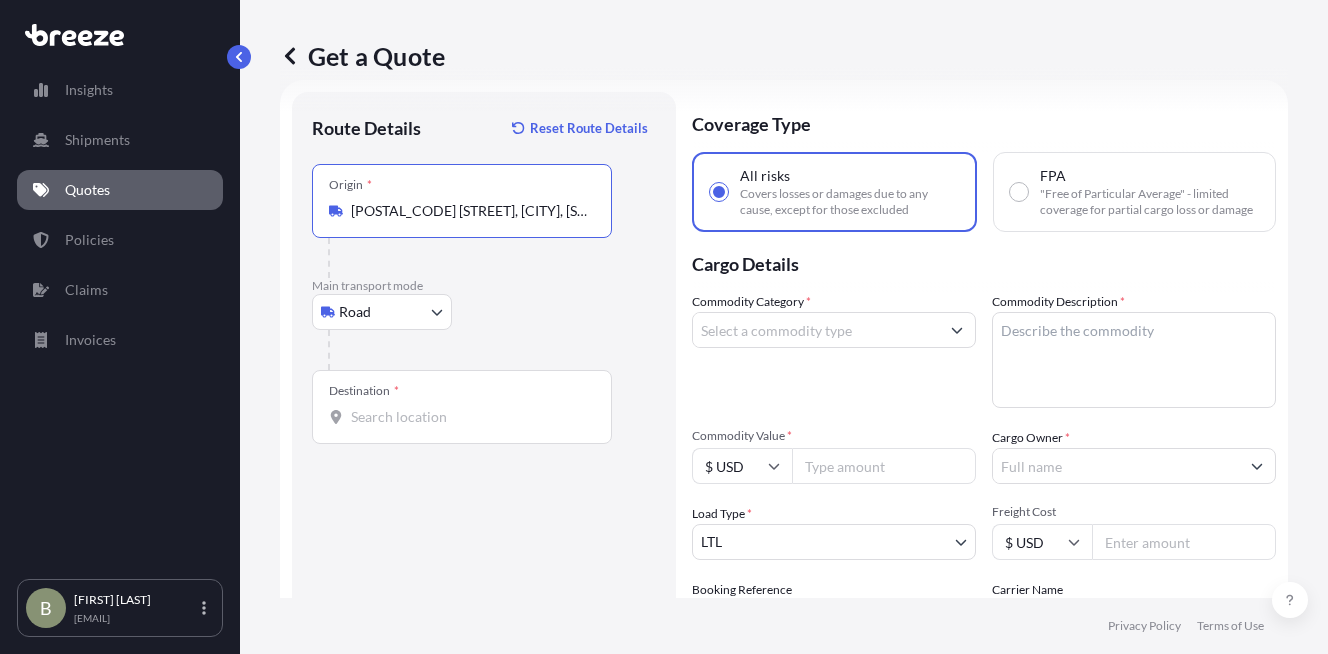click on "[POSTAL_CODE] [STREET], [CITY], [STATE], [COUNTRY]" at bounding box center [469, 211] 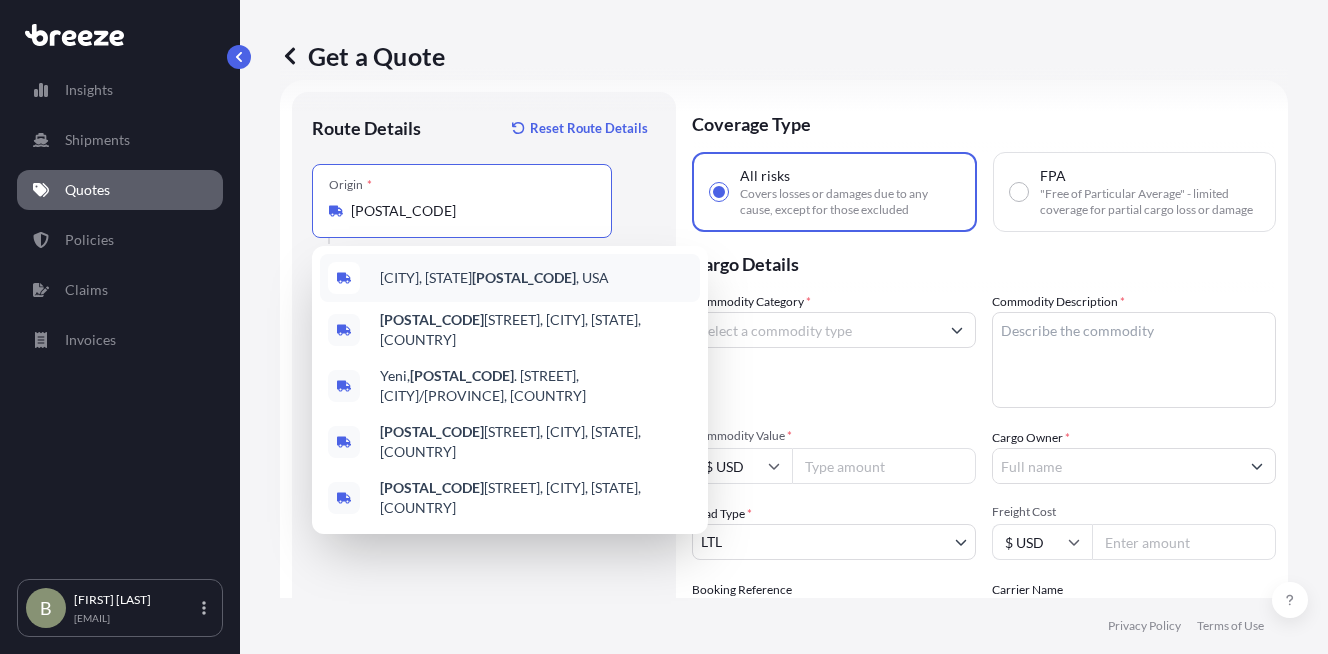 click on "[CITY], [STATE] [POSTAL_CODE], [COUNTRY]" at bounding box center [494, 278] 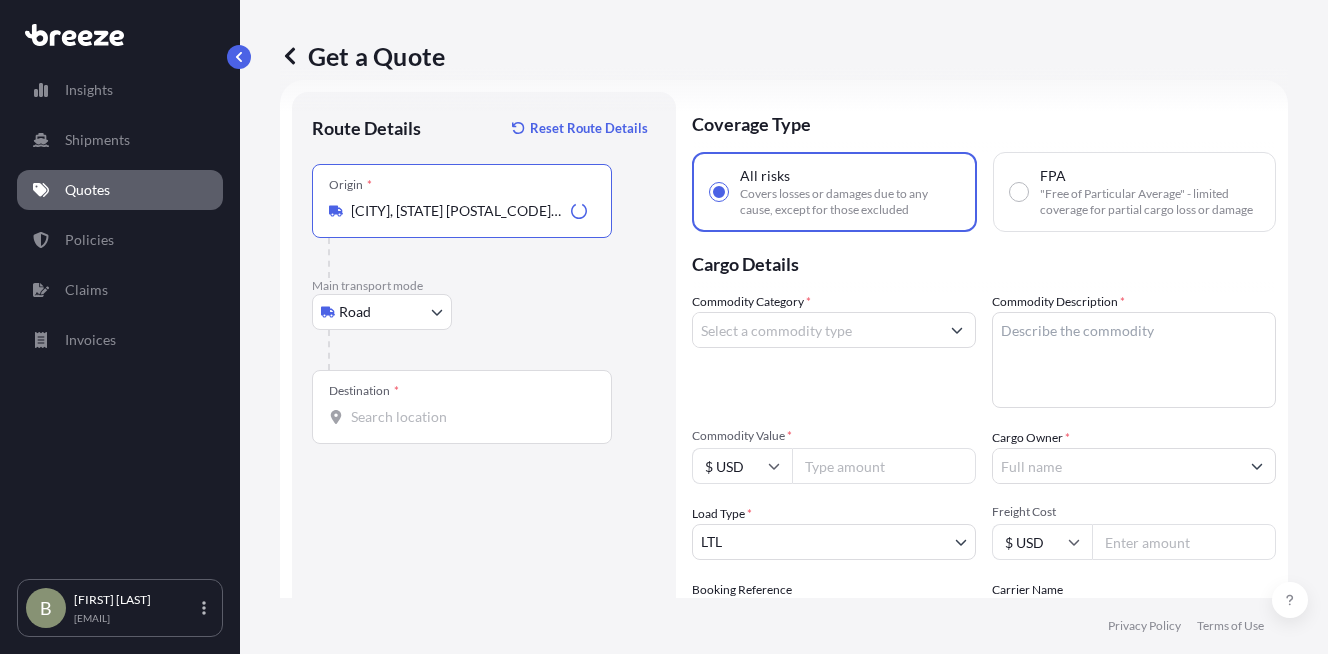 type on "[CITY], [STATE] [POSTAL_CODE], [COUNTRY]" 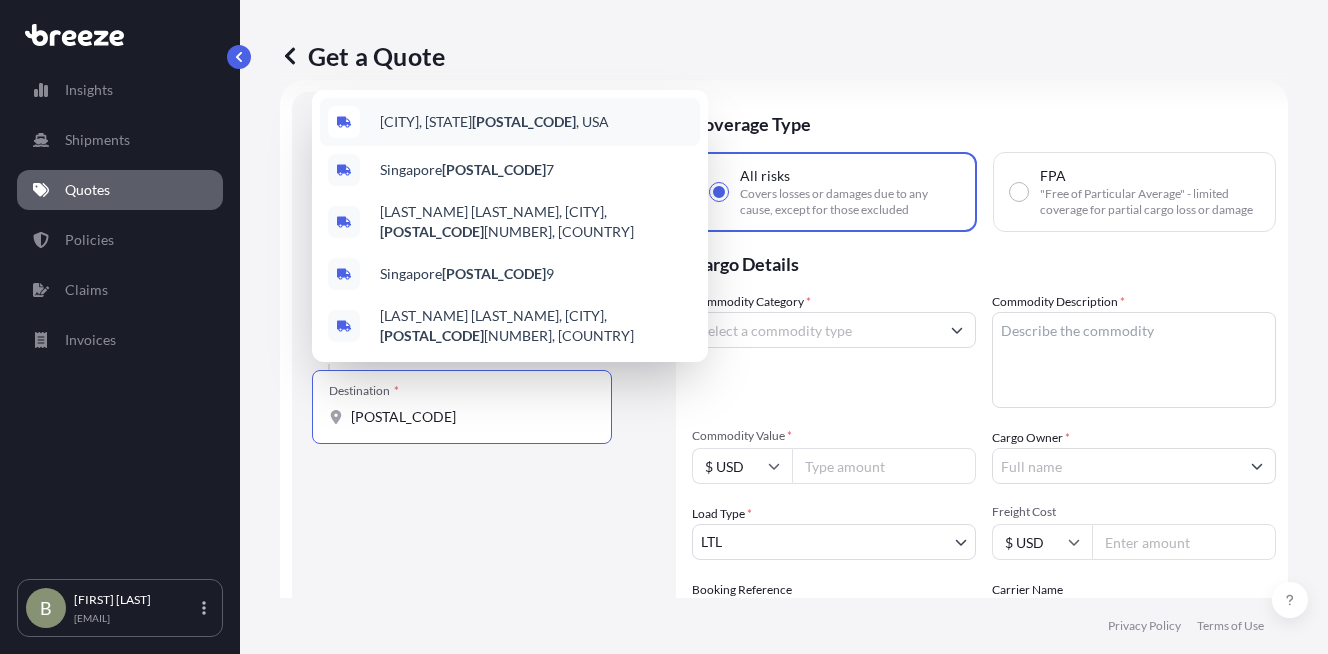 click on "[CITY], [STATE] [POSTAL_CODE], [COUNTRY]" at bounding box center (494, 122) 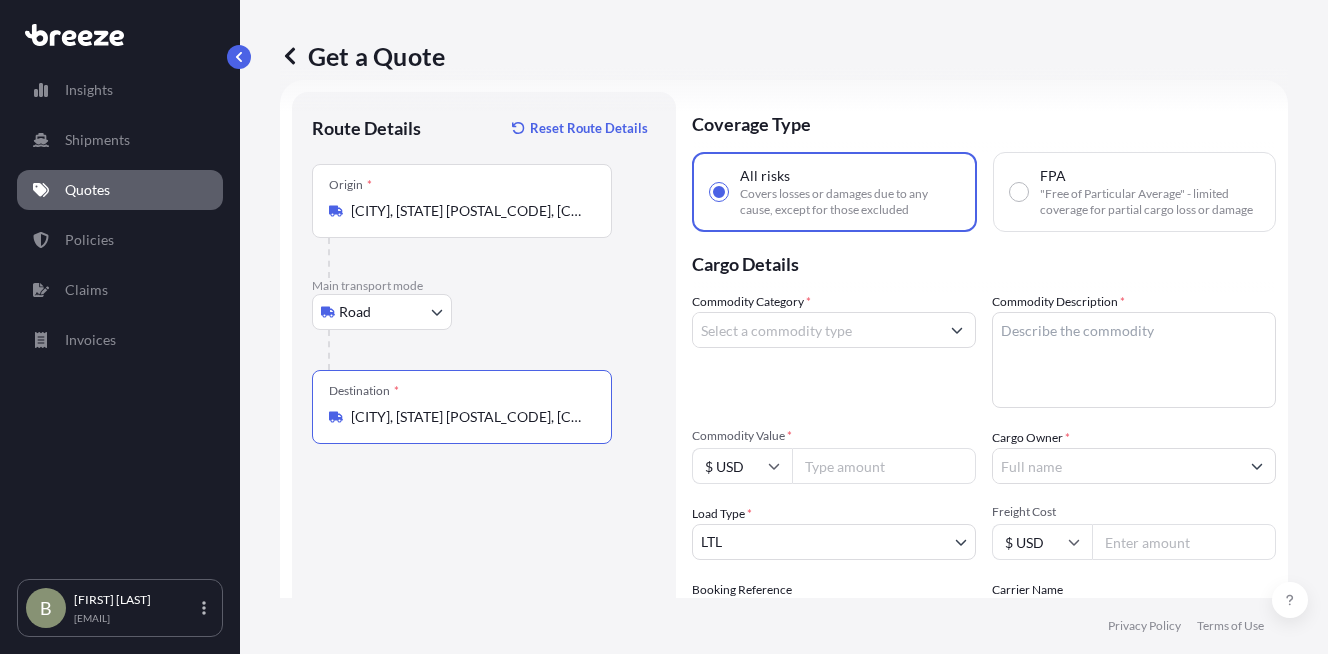 type on "[CITY], [STATE] [POSTAL_CODE], [COUNTRY]" 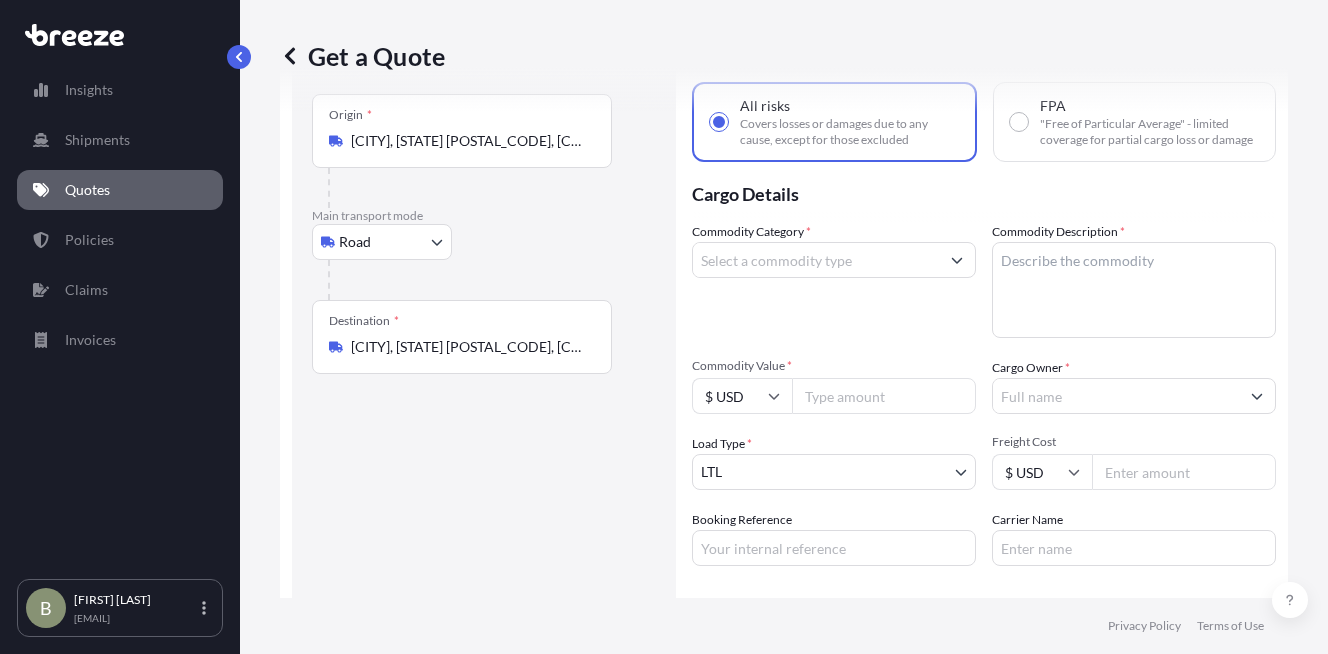 scroll, scrollTop: 132, scrollLeft: 0, axis: vertical 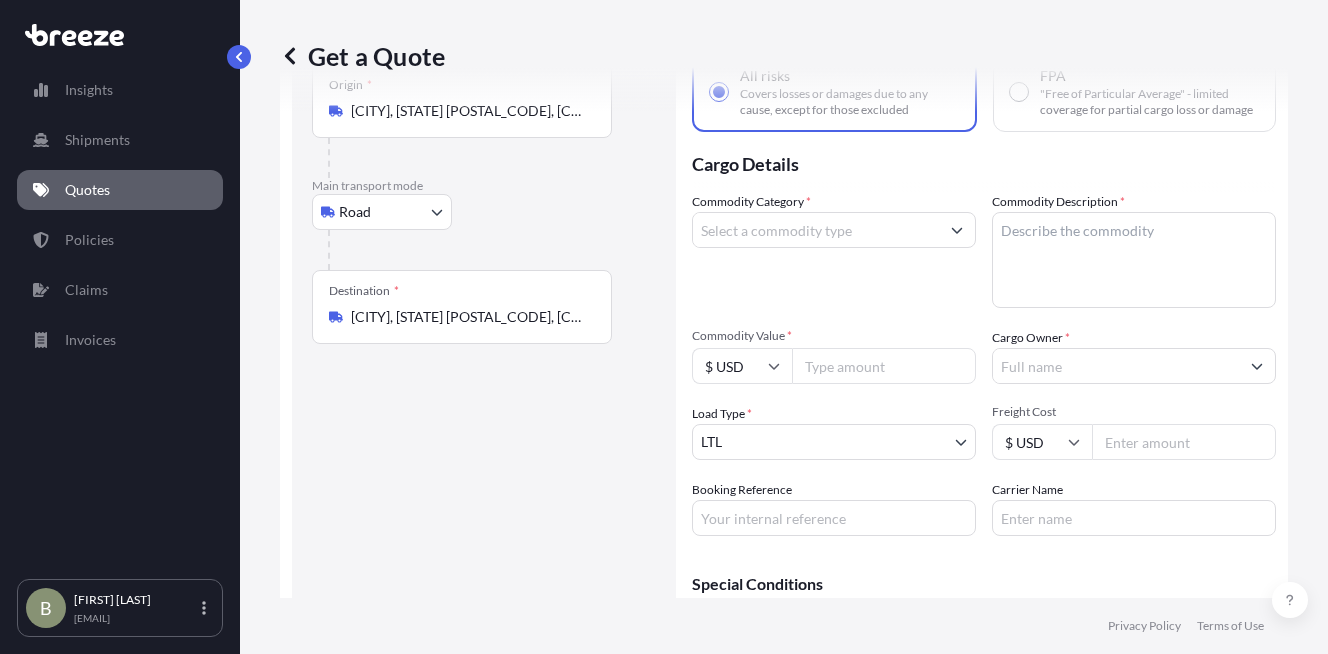click on "Commodity Value   *" at bounding box center [884, 366] 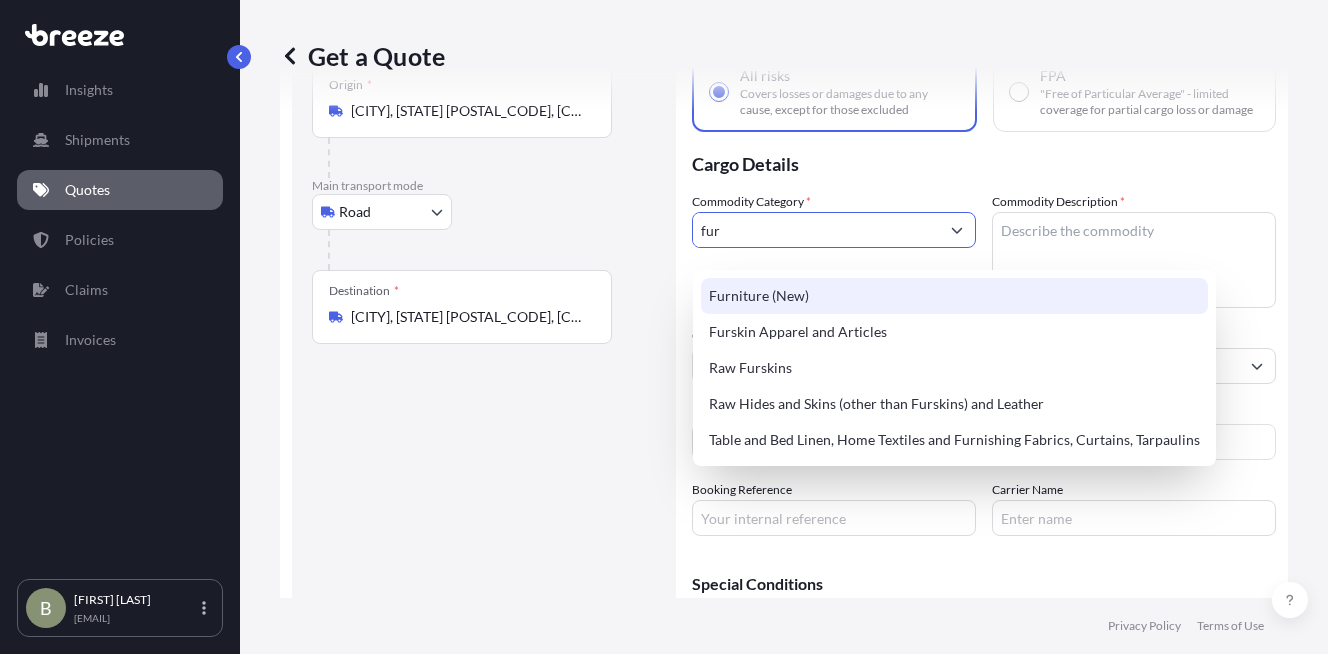 click on "Furniture (New)" at bounding box center (954, 296) 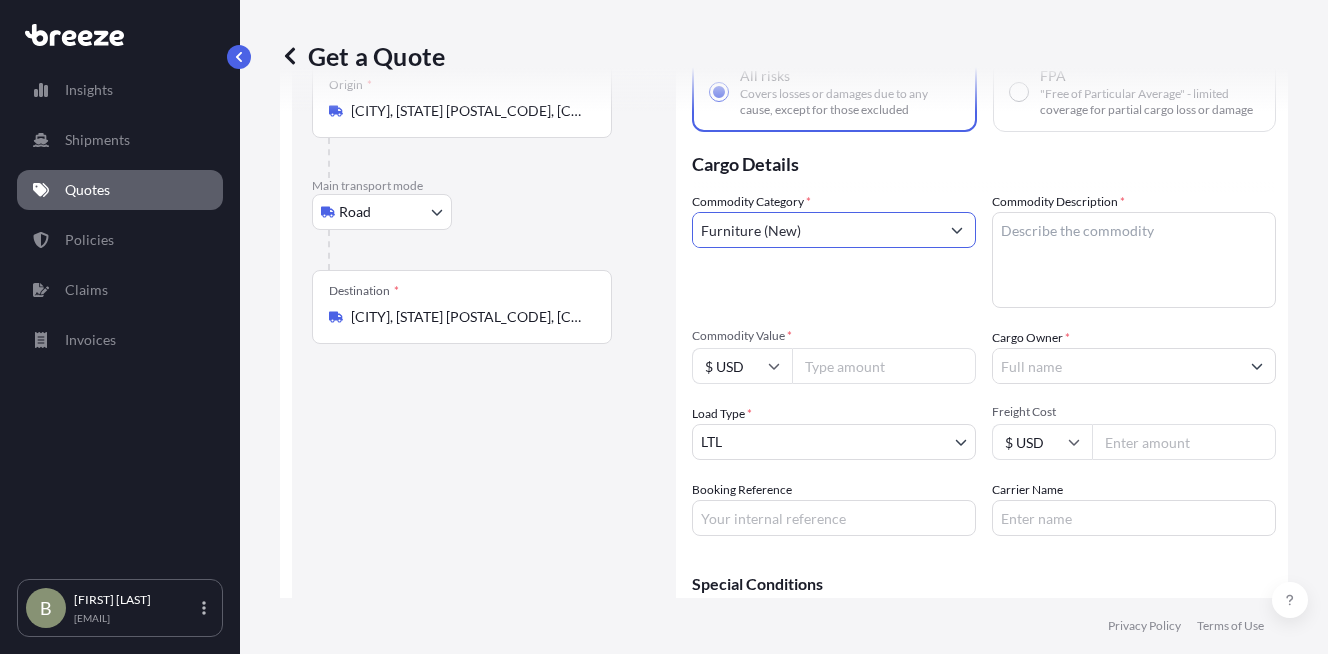 type on "Furniture (New)" 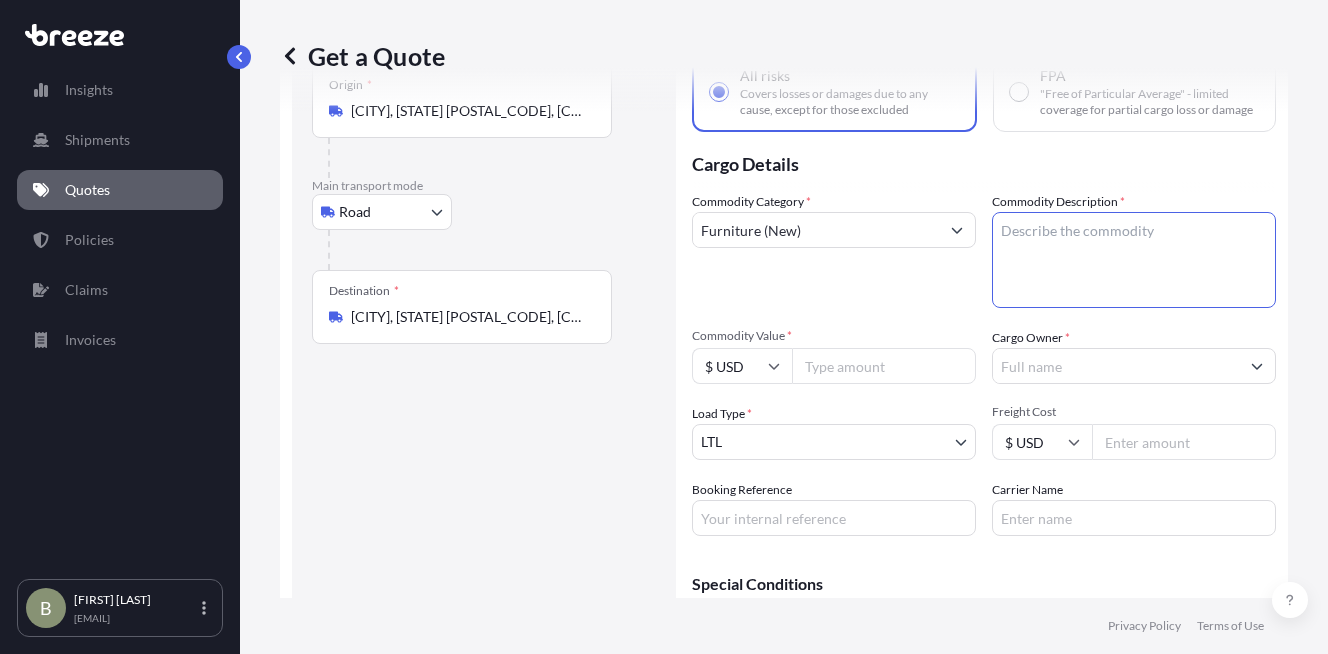 click on "Commodity Description *" at bounding box center (1134, 260) 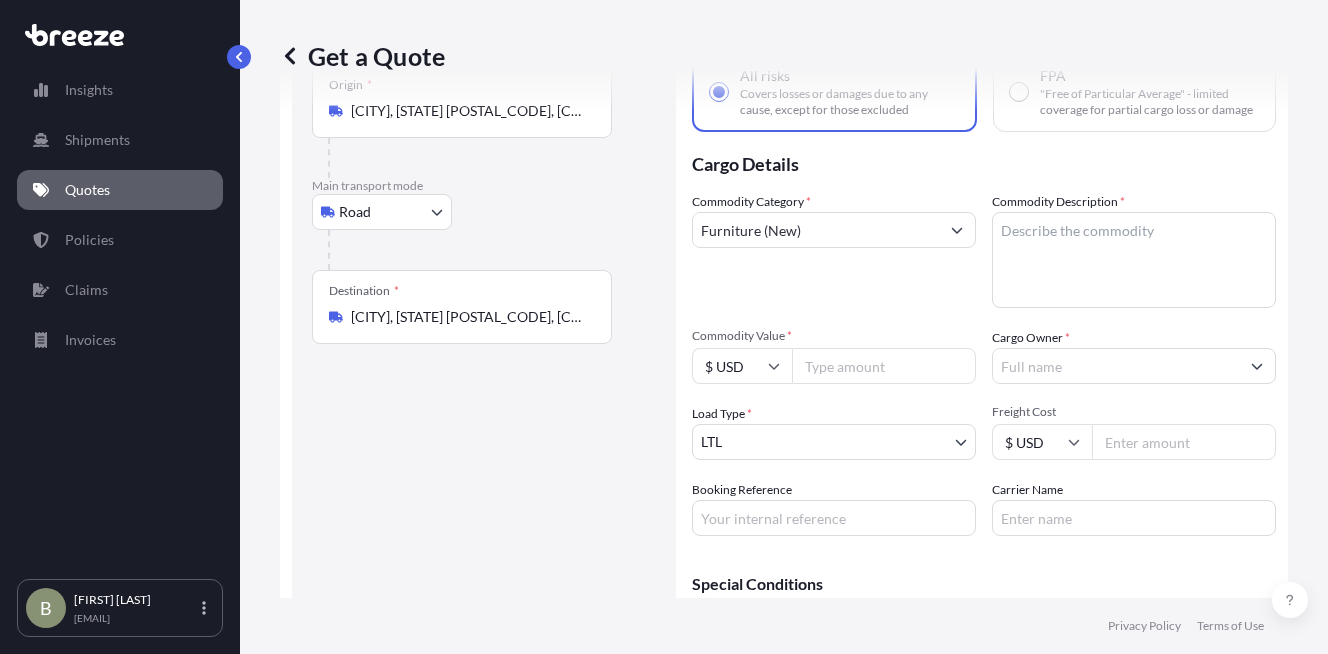 click on "Commodity Description *" at bounding box center [1134, 260] 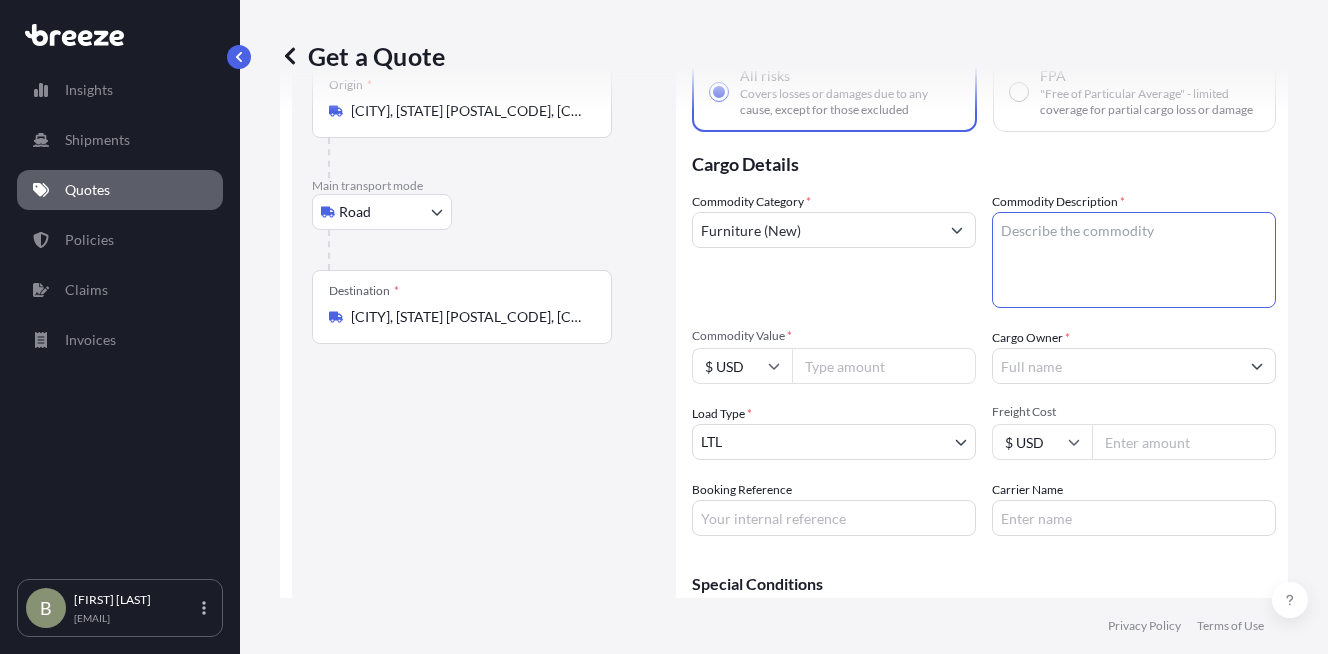 paste on "Marble Table" 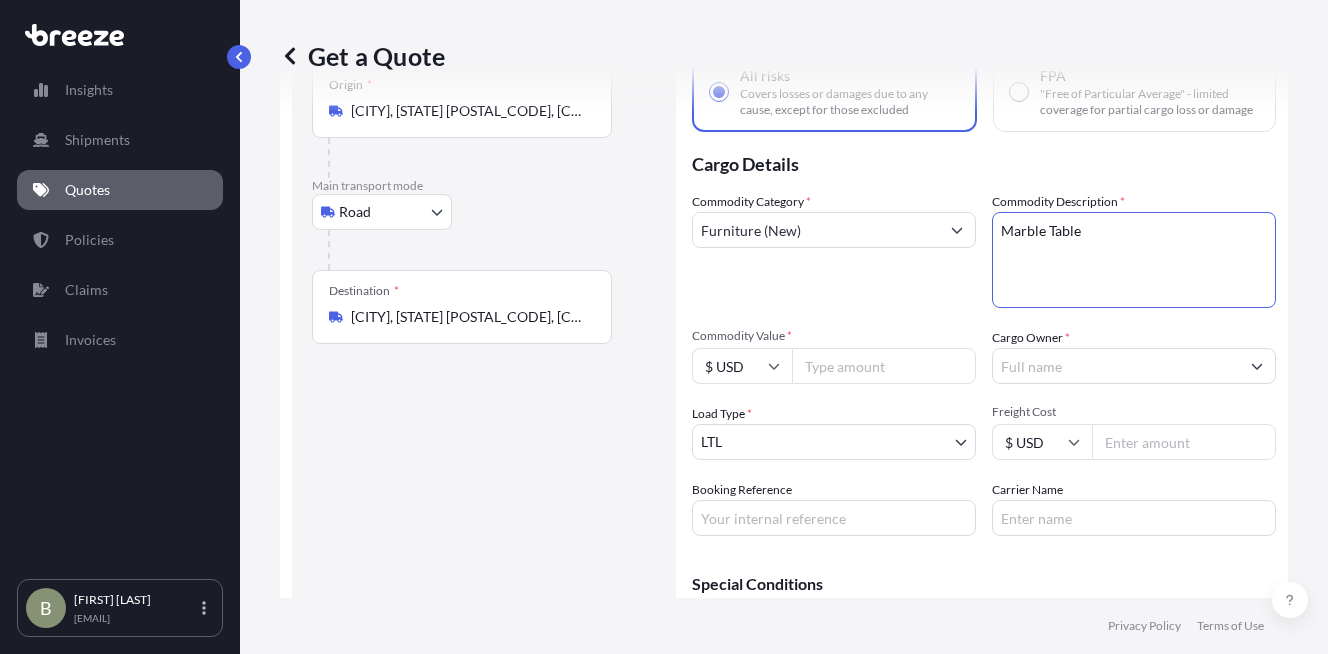 type on "Marble Table" 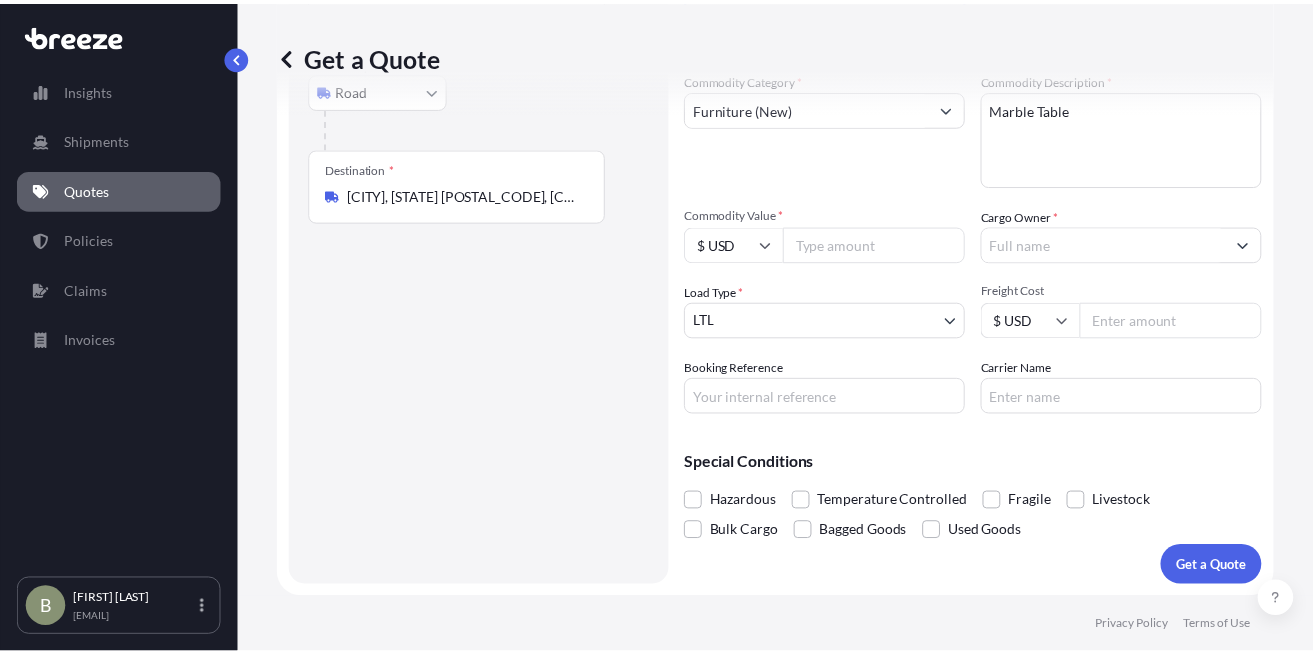 scroll, scrollTop: 268, scrollLeft: 0, axis: vertical 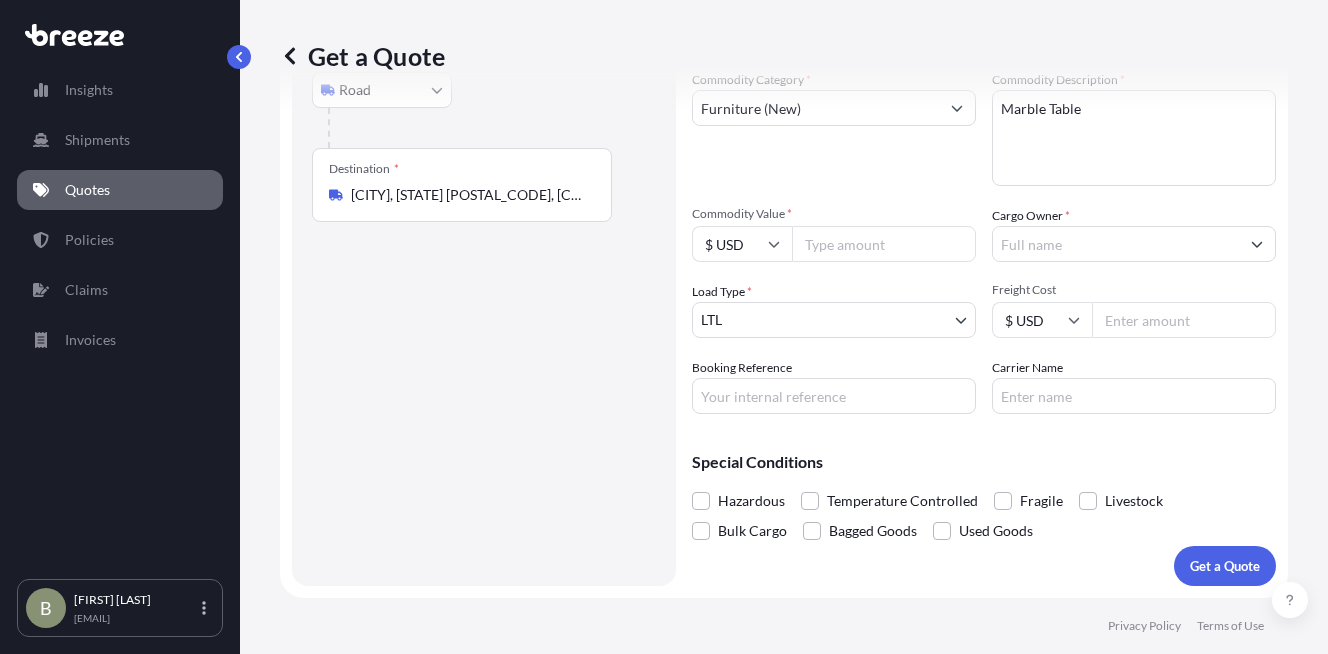 click on "Commodity Value   *" at bounding box center [884, 244] 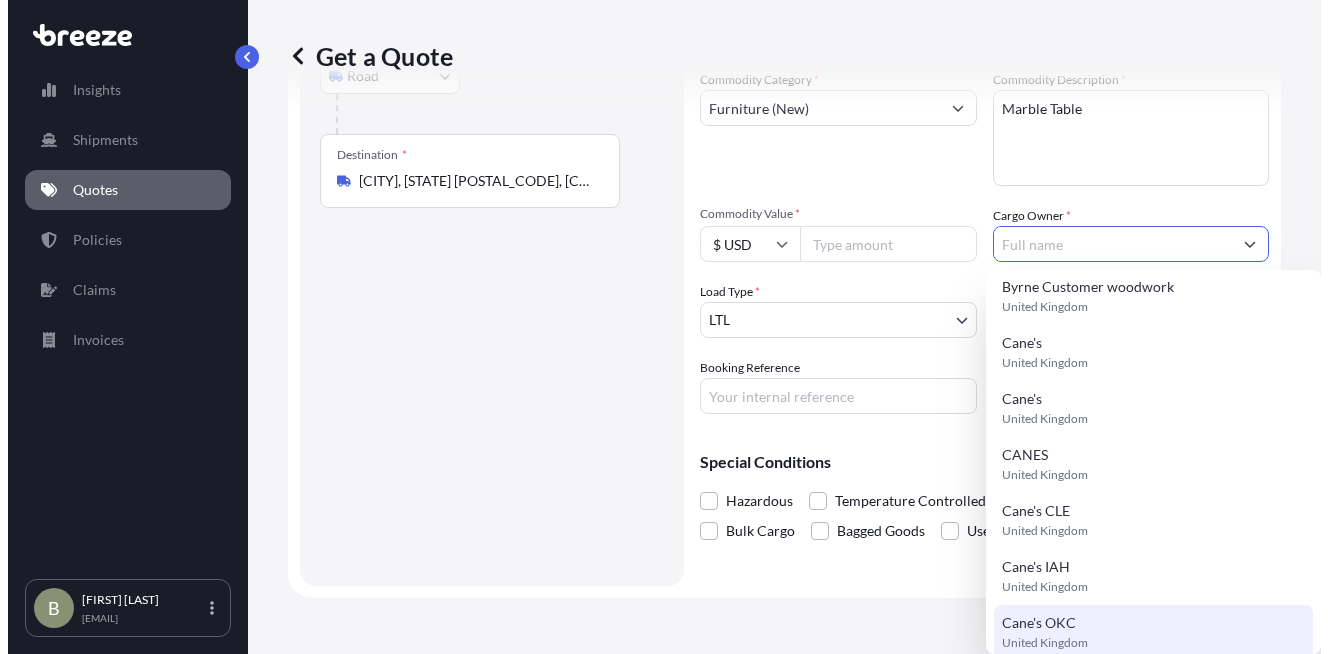 scroll, scrollTop: 0, scrollLeft: 0, axis: both 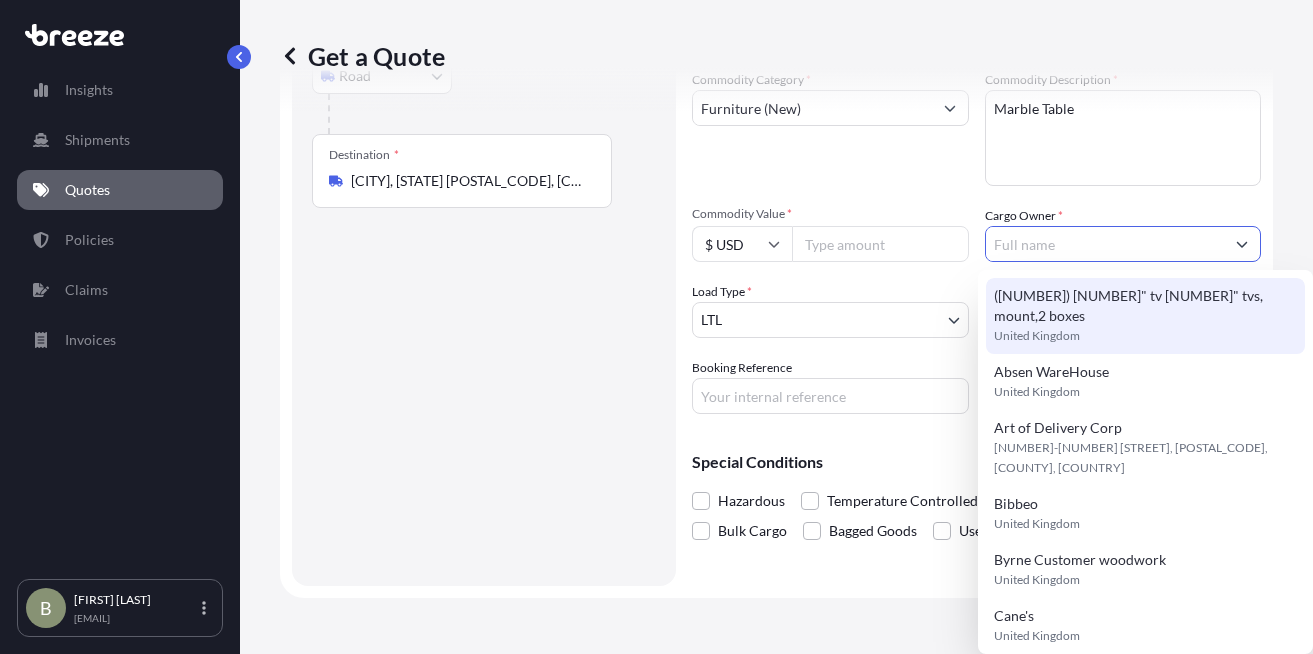 click on "Cargo Owner *" 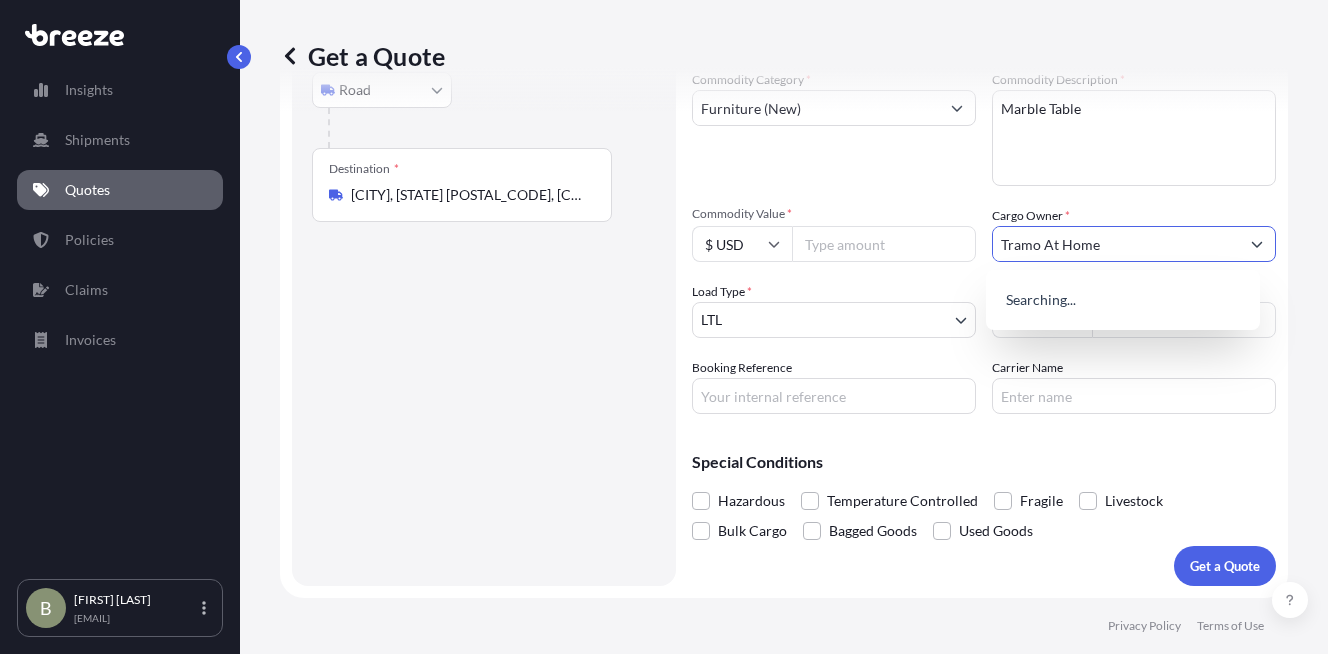 type on "Tramo At Home" 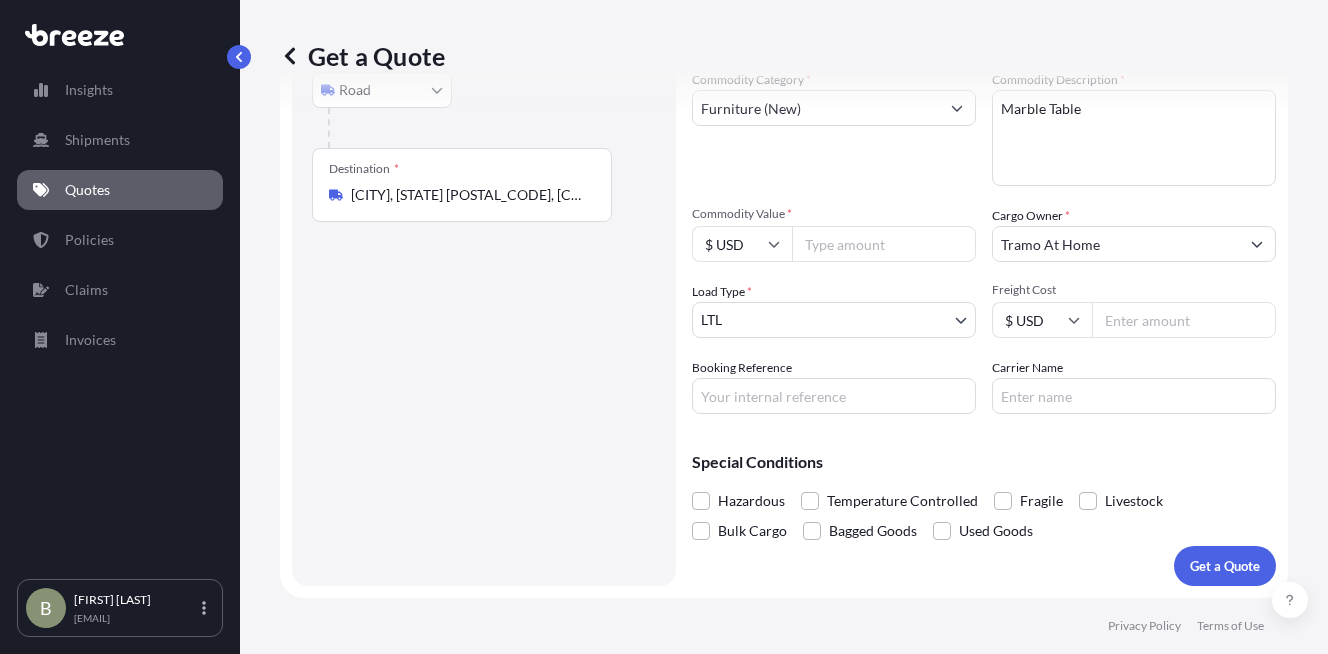 click on "Freight Cost" at bounding box center [1184, 320] 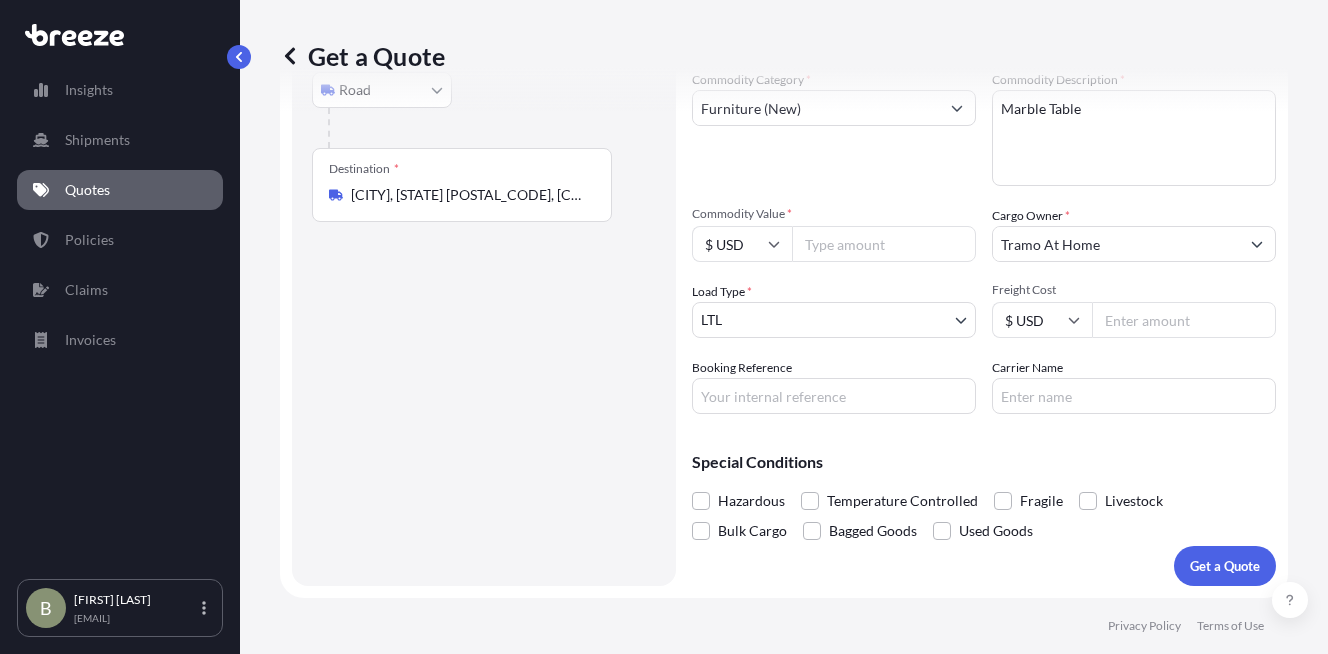 click on "Freight Cost" at bounding box center (1184, 320) 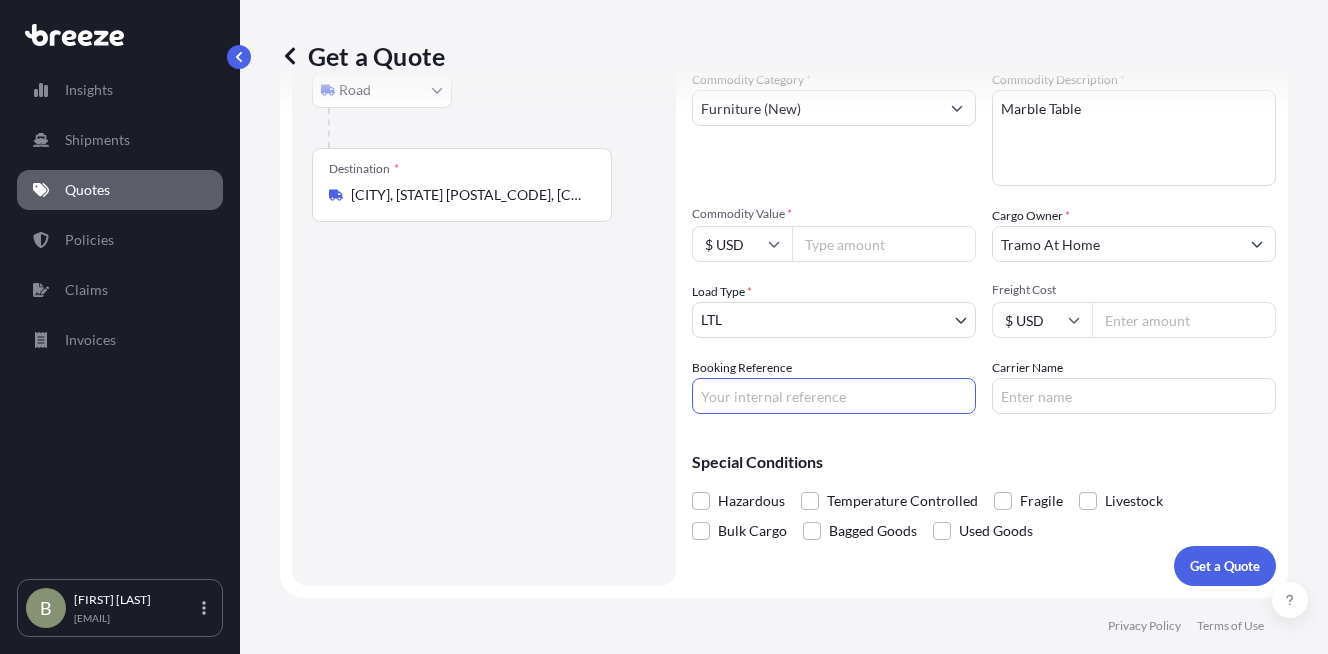 click on "Booking Reference" at bounding box center [834, 396] 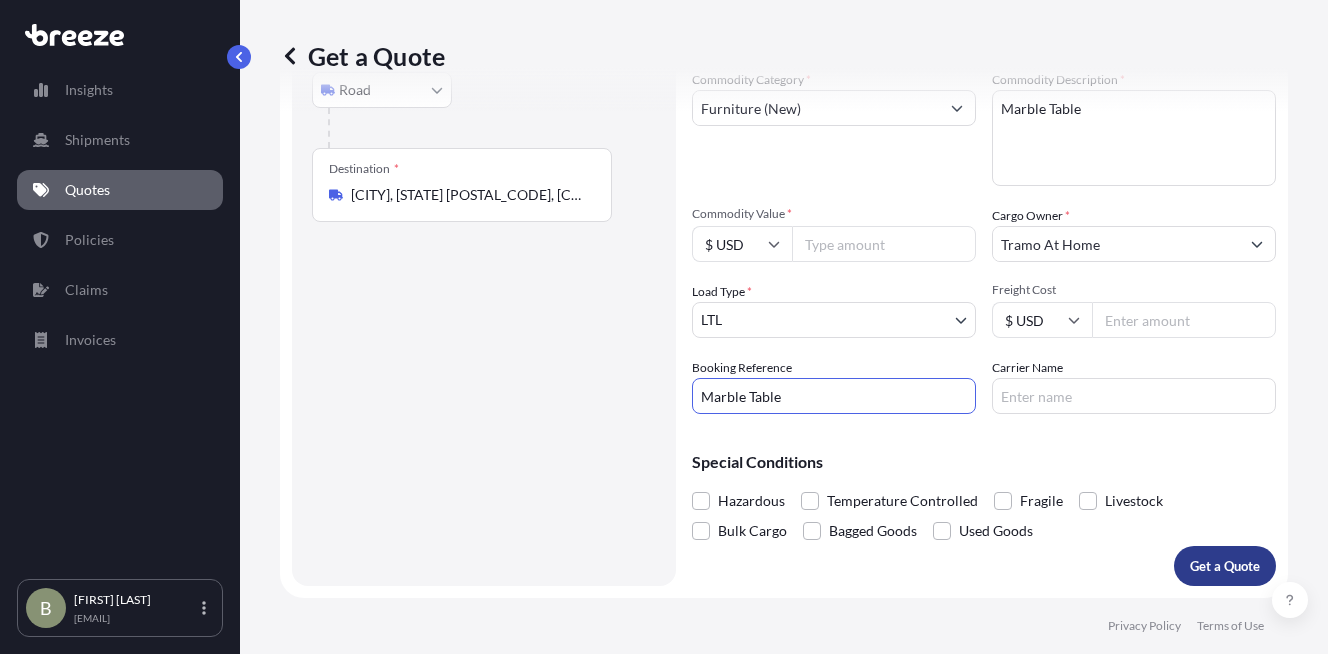 type on "Marble Table" 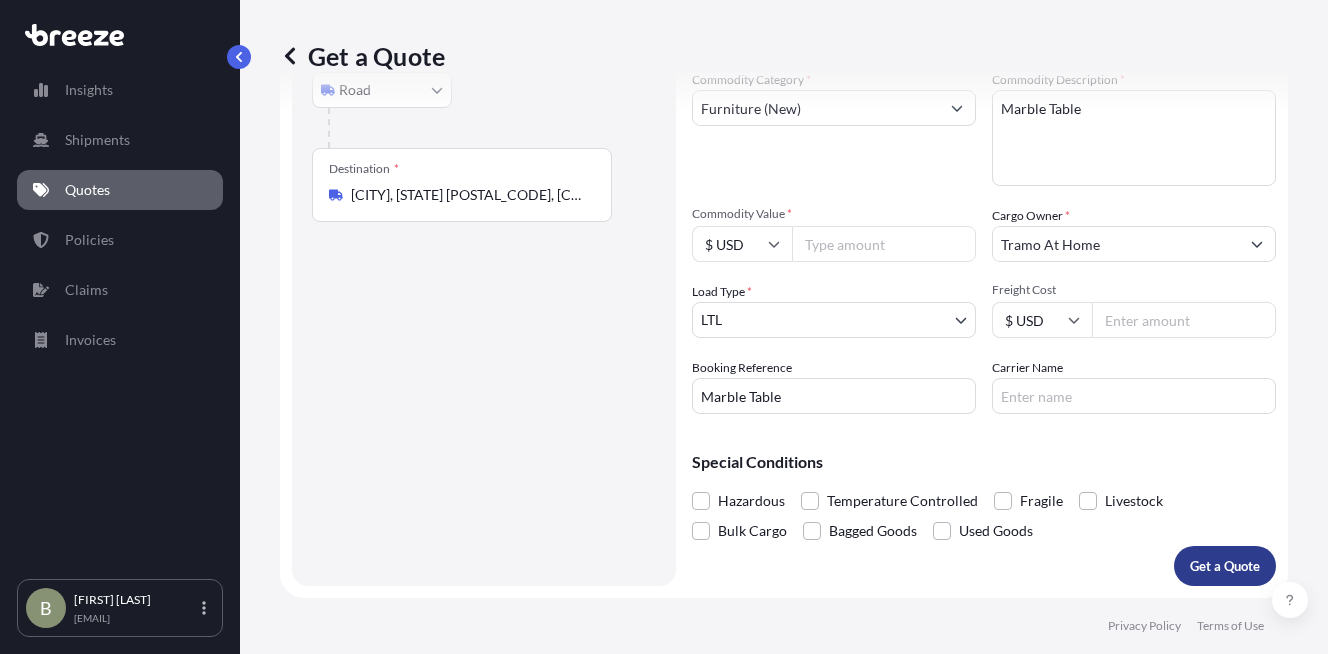 click on "Get a Quote" at bounding box center (1225, 566) 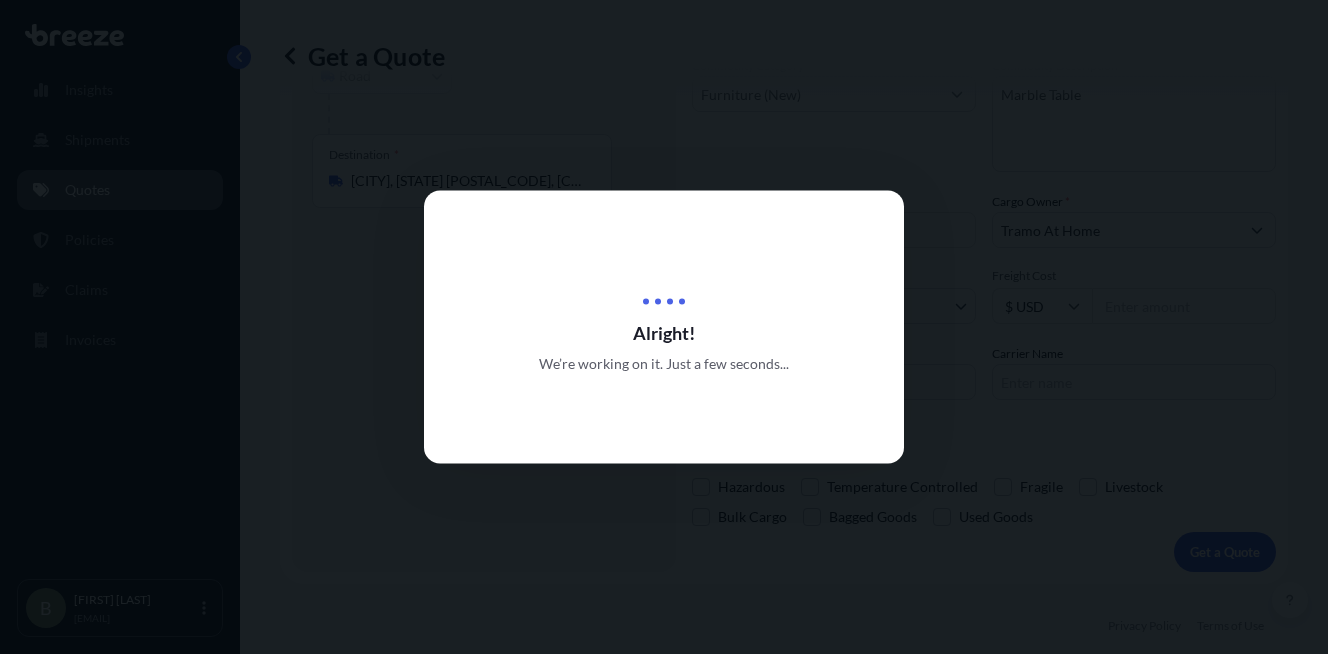 scroll, scrollTop: 0, scrollLeft: 0, axis: both 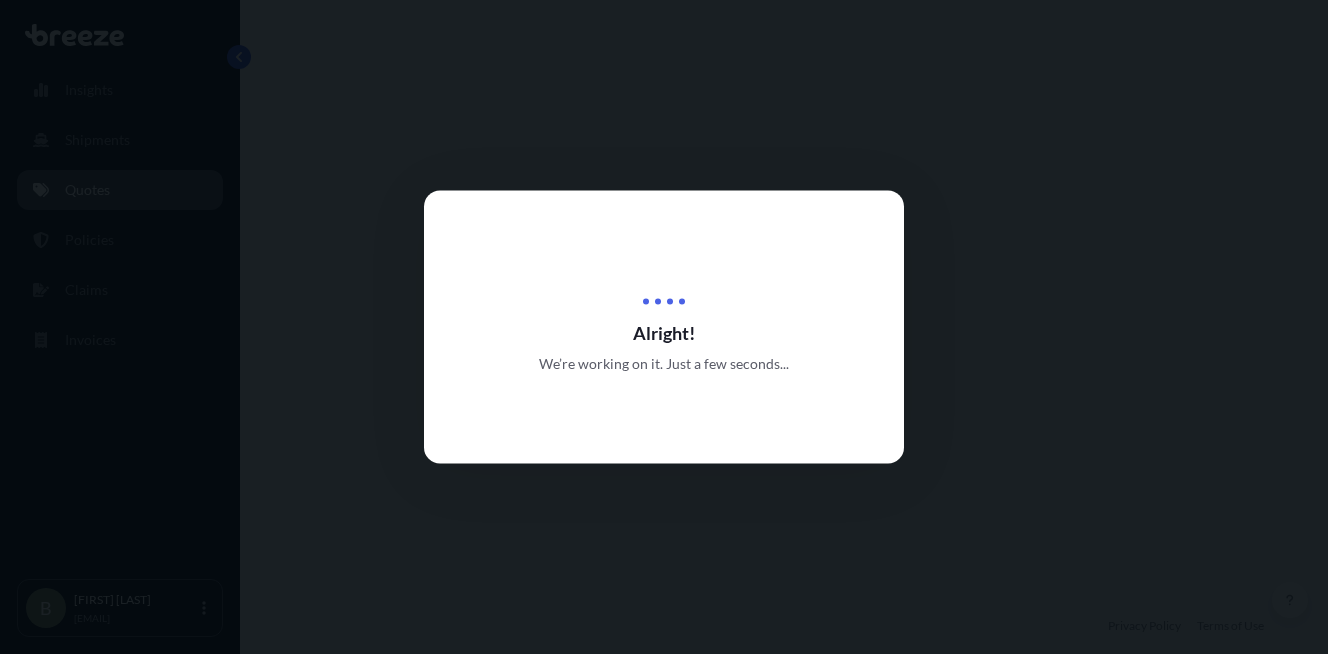 select on "Road" 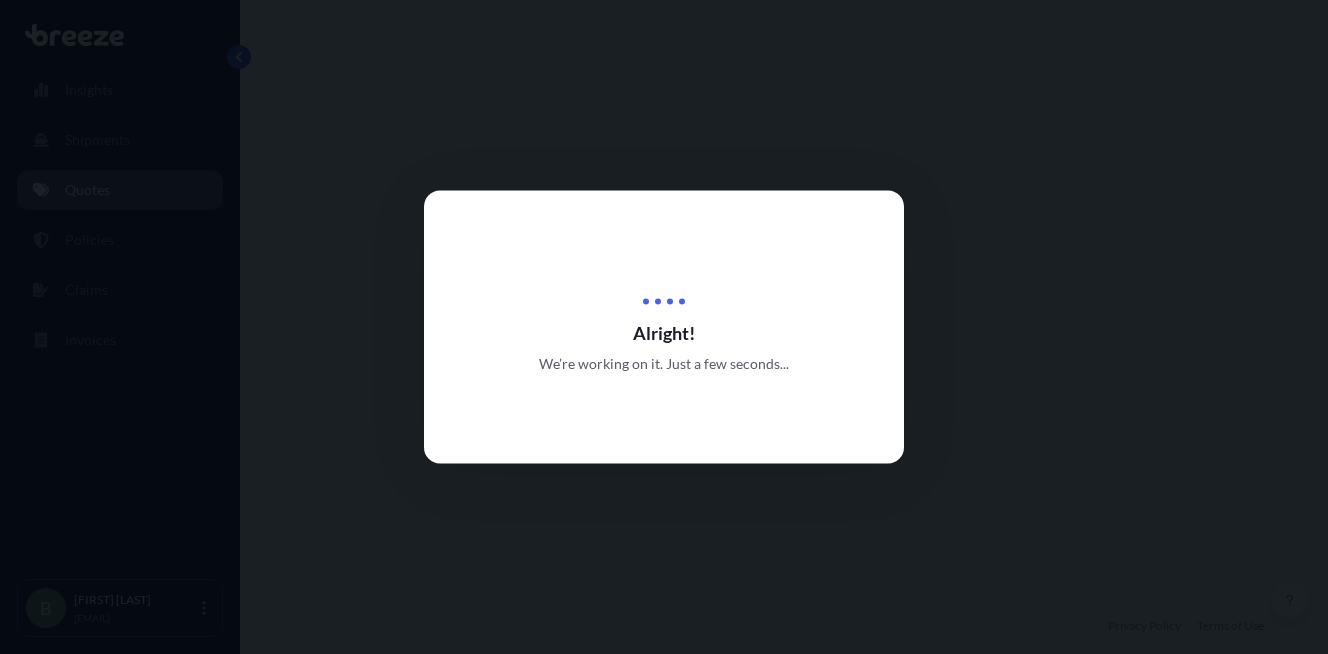 select on "1" 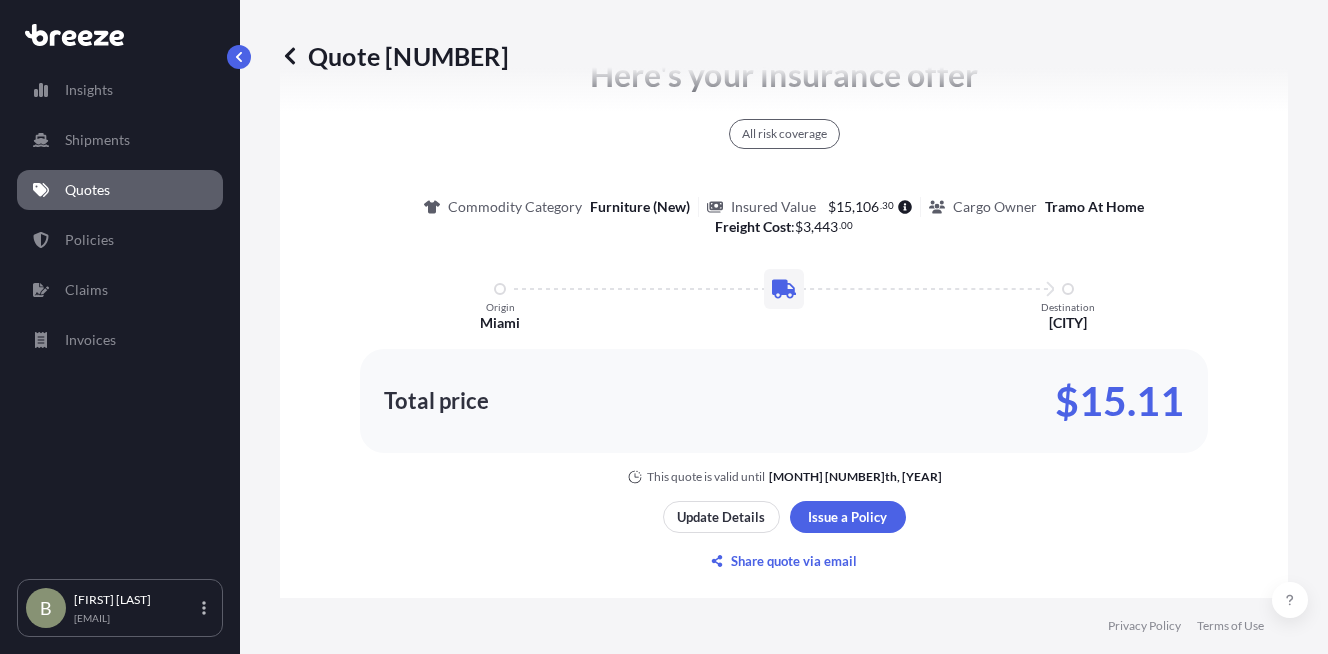 scroll, scrollTop: 1186, scrollLeft: 0, axis: vertical 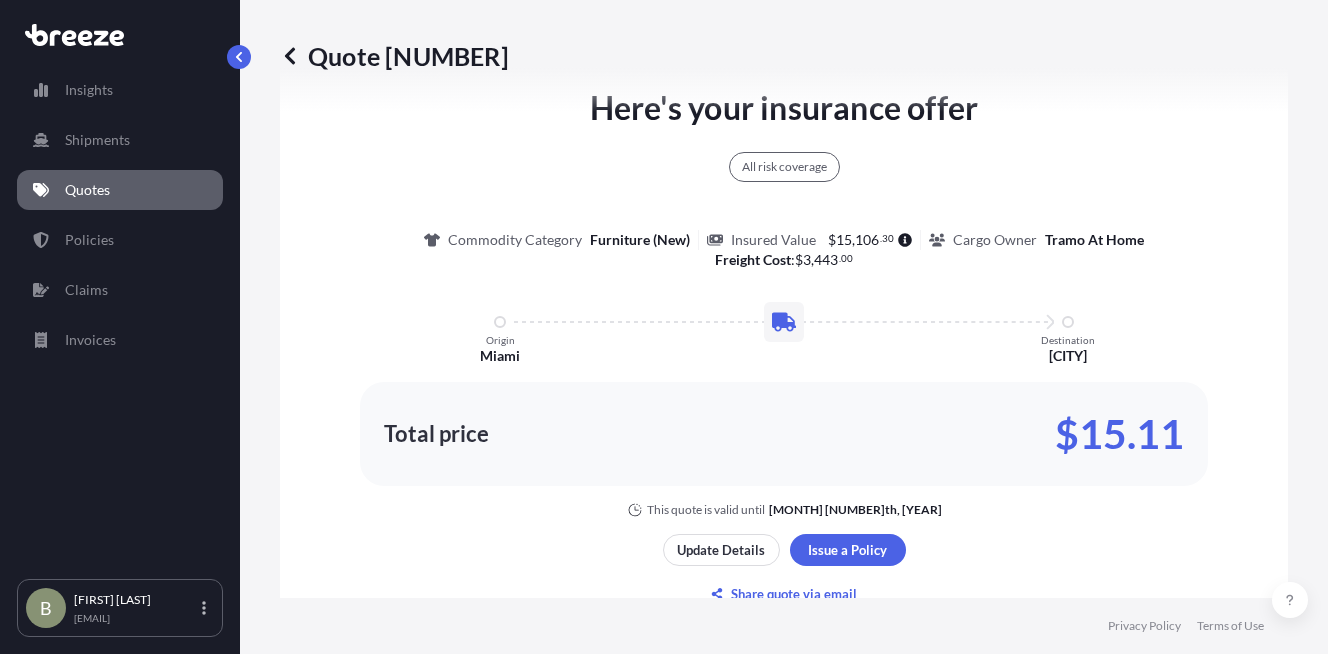 drag, startPoint x: 505, startPoint y: 52, endPoint x: 493, endPoint y: 59, distance: 13.892444 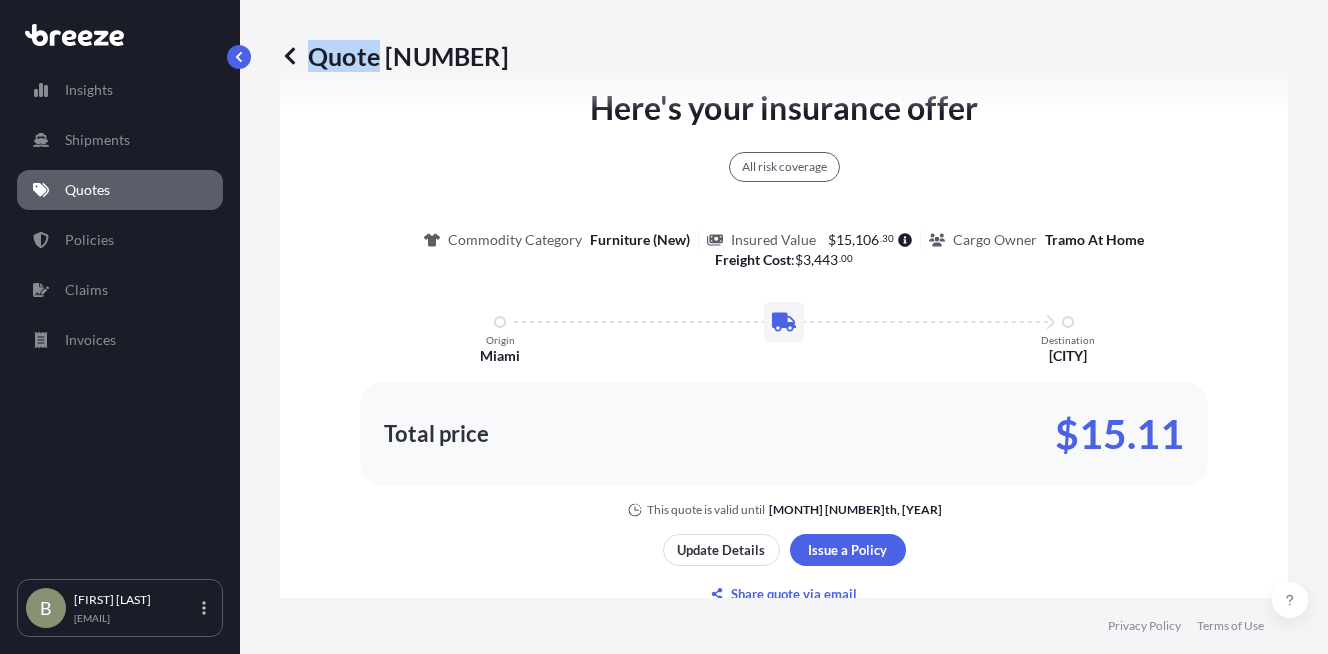 click on "Quote [NUMBER]" at bounding box center [784, 56] 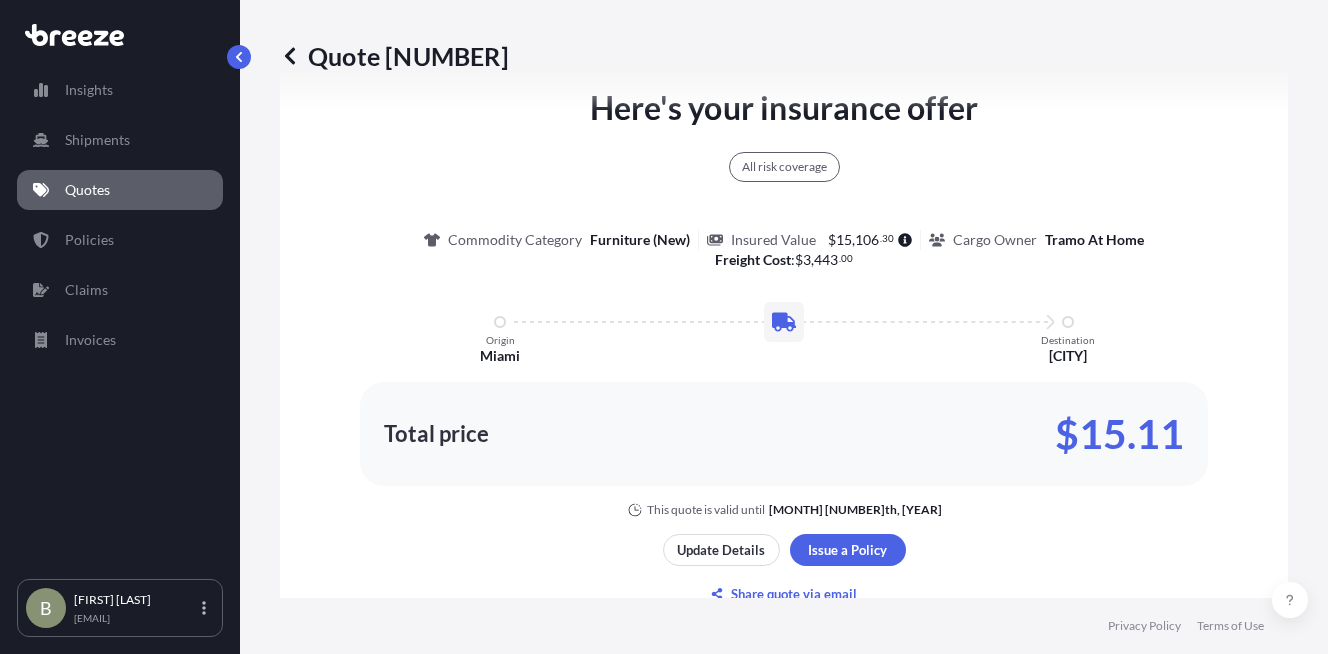 click on "Quote [NUMBER]" at bounding box center [784, 56] 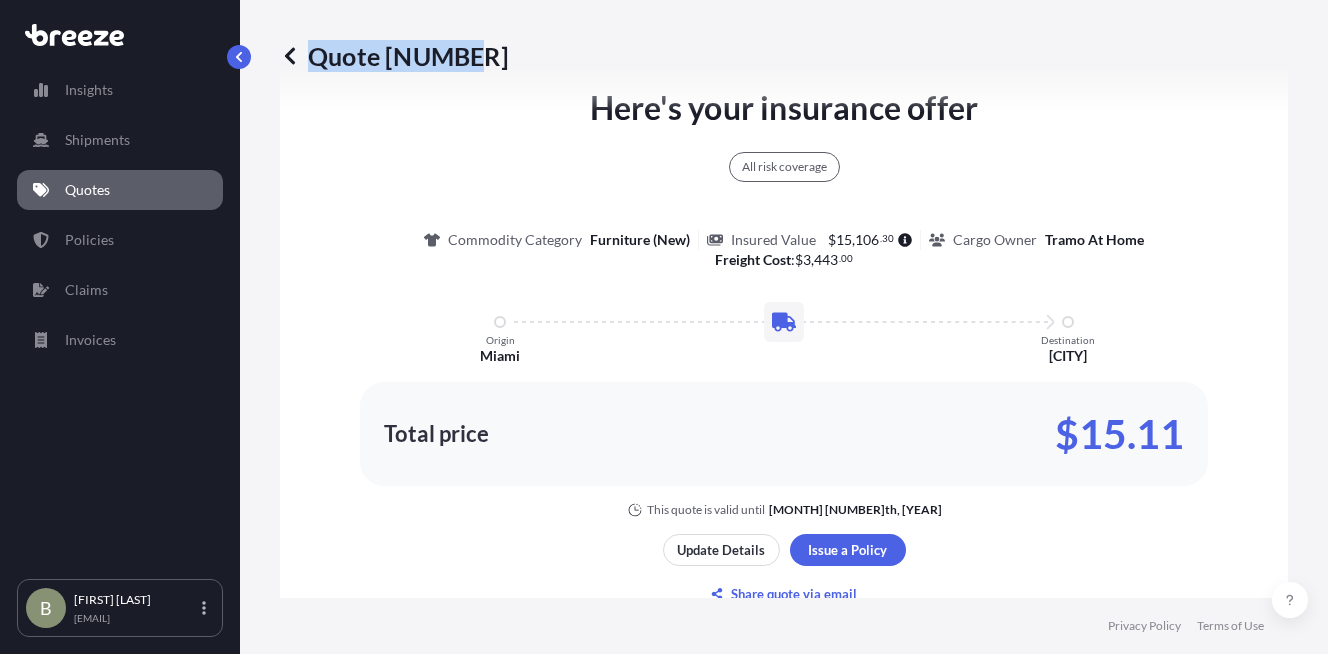 drag, startPoint x: 470, startPoint y: 54, endPoint x: 311, endPoint y: 53, distance: 159.00314 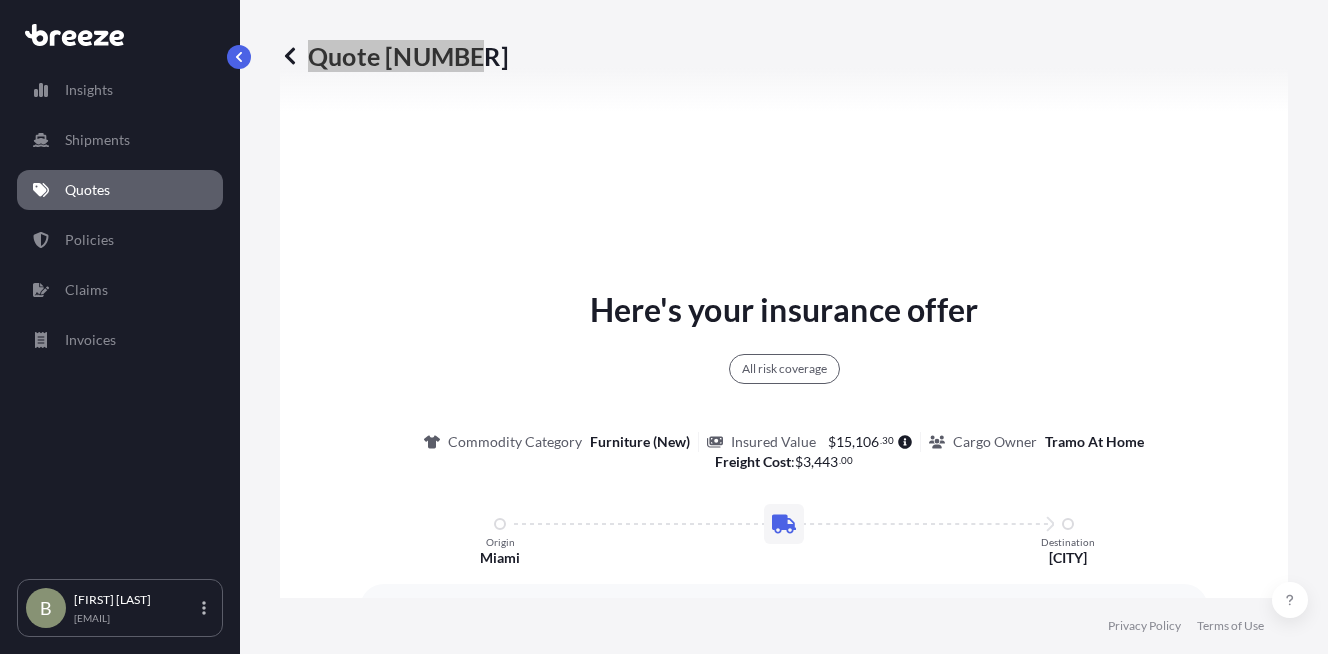scroll, scrollTop: 986, scrollLeft: 0, axis: vertical 